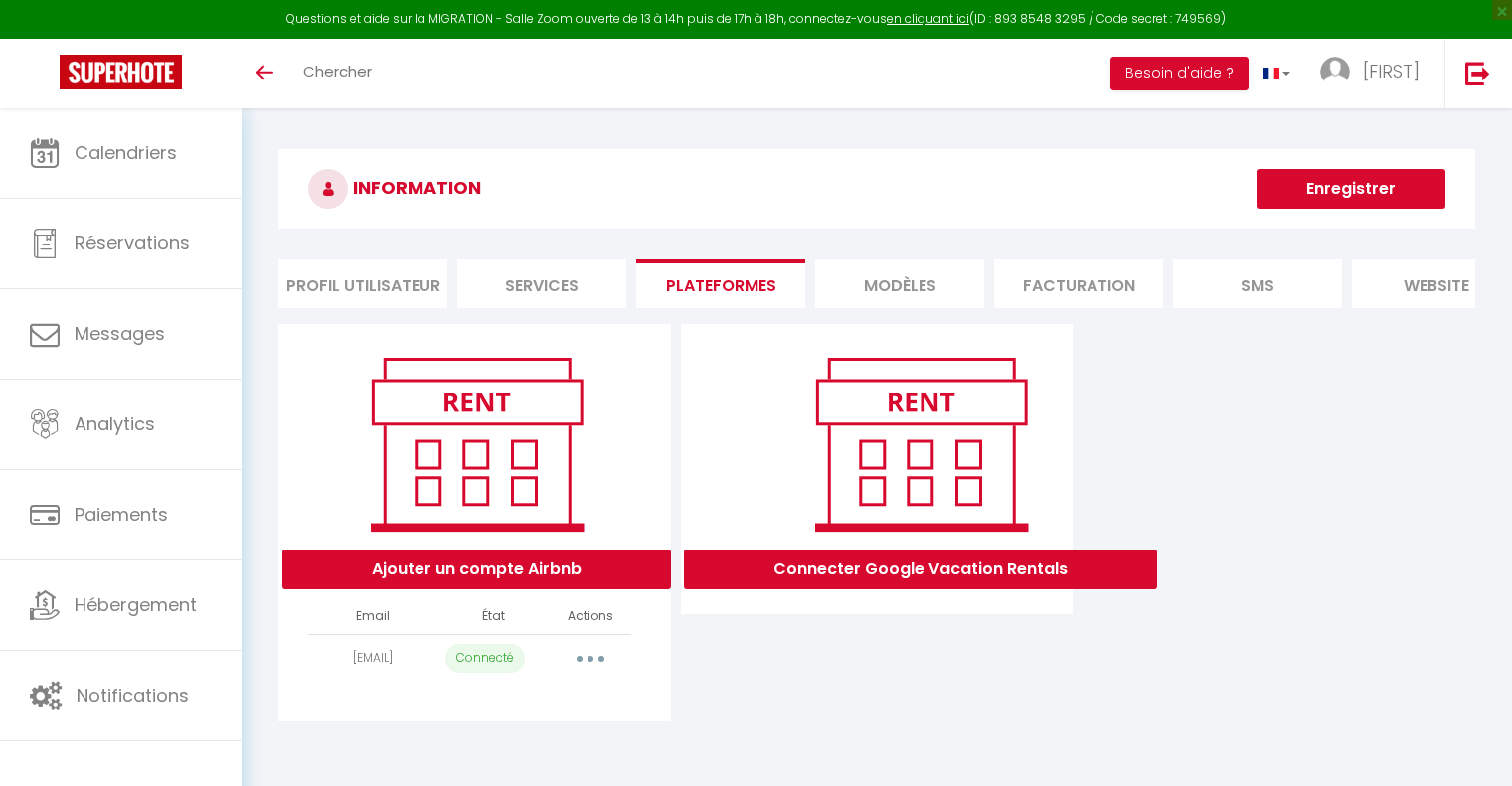 scroll, scrollTop: 0, scrollLeft: 0, axis: both 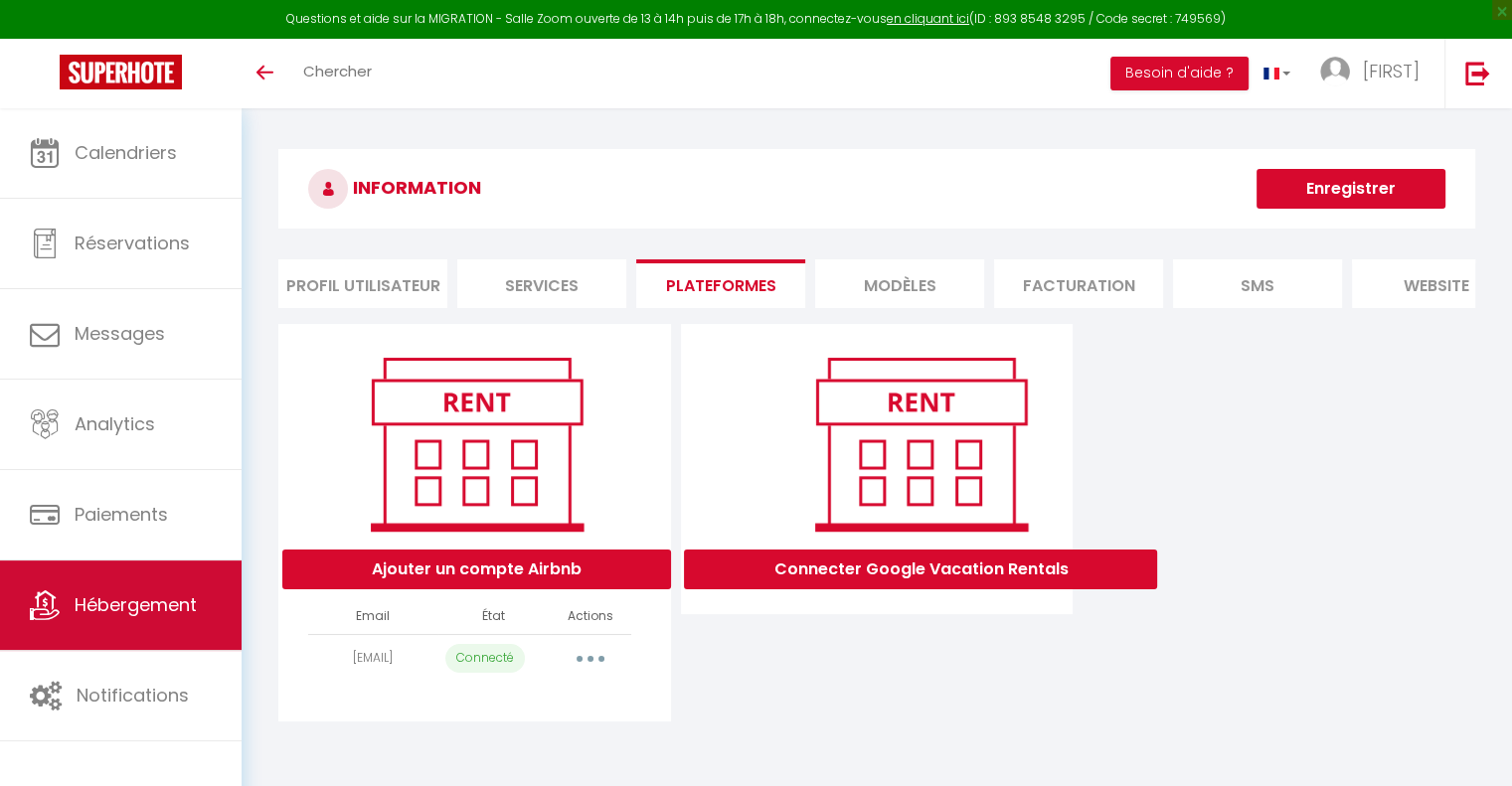 click on "Hébergement" at bounding box center (135, 604) 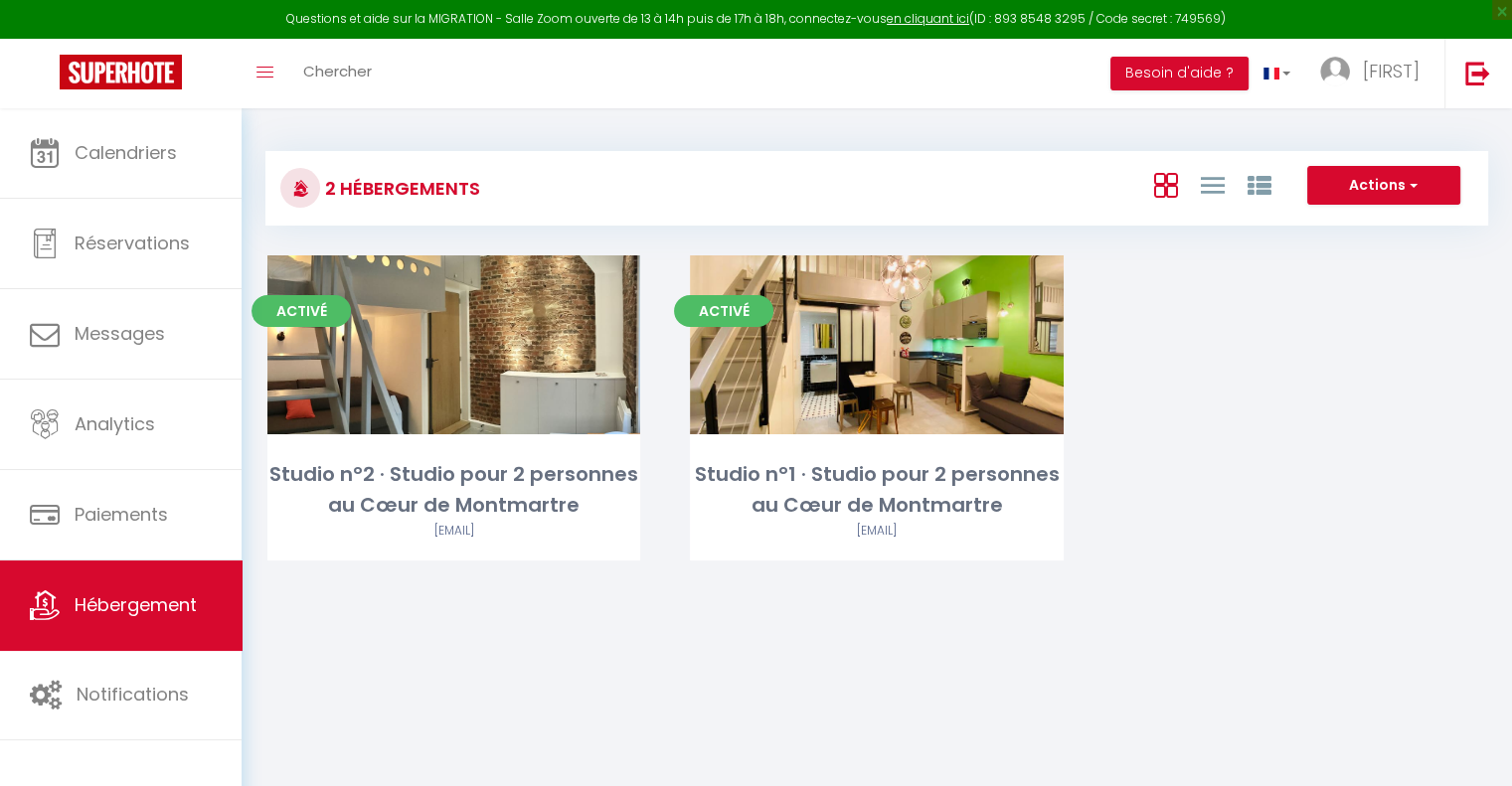 scroll, scrollTop: 107, scrollLeft: 0, axis: vertical 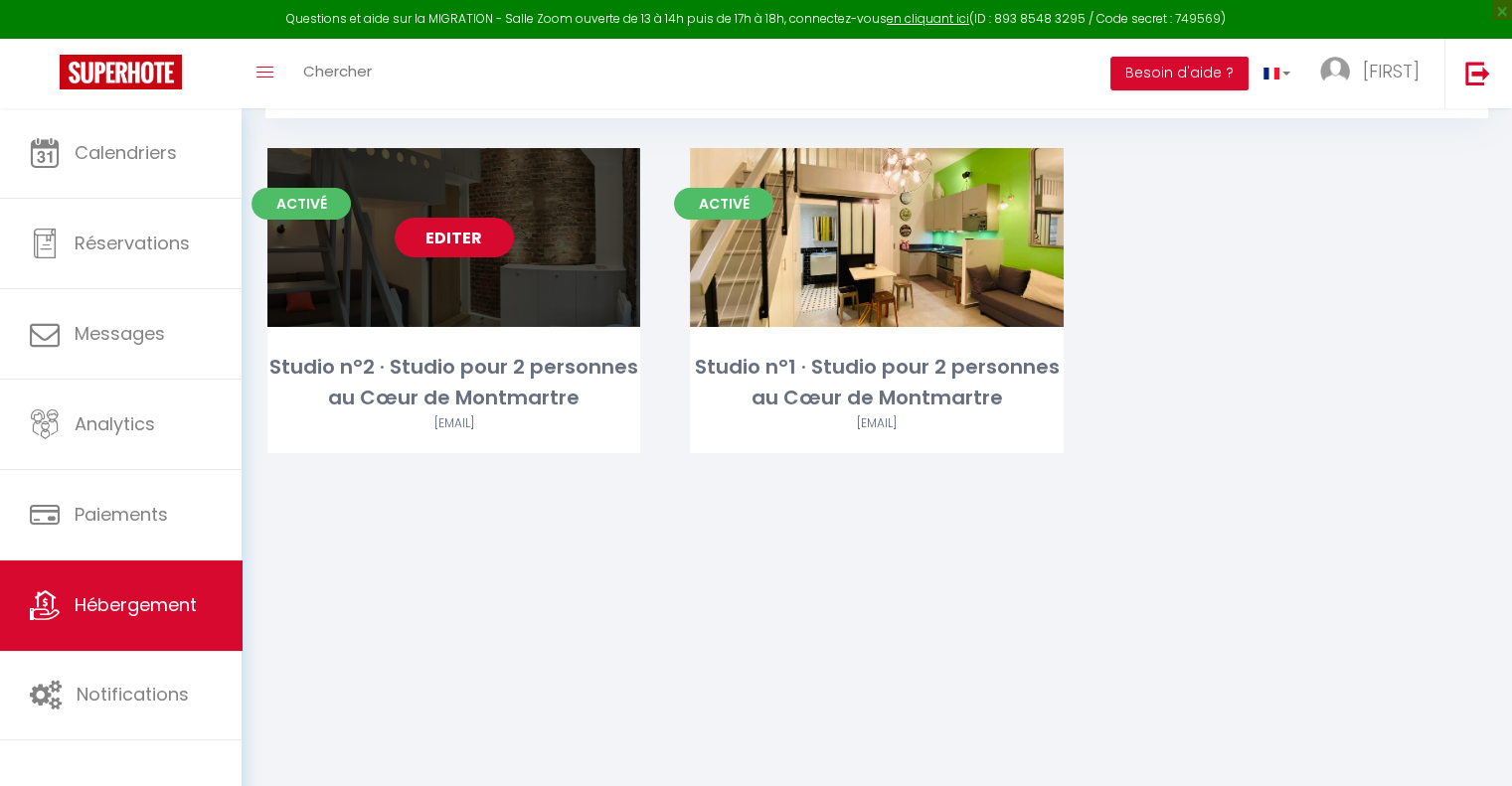 click on "Editer" at bounding box center [454, 237] 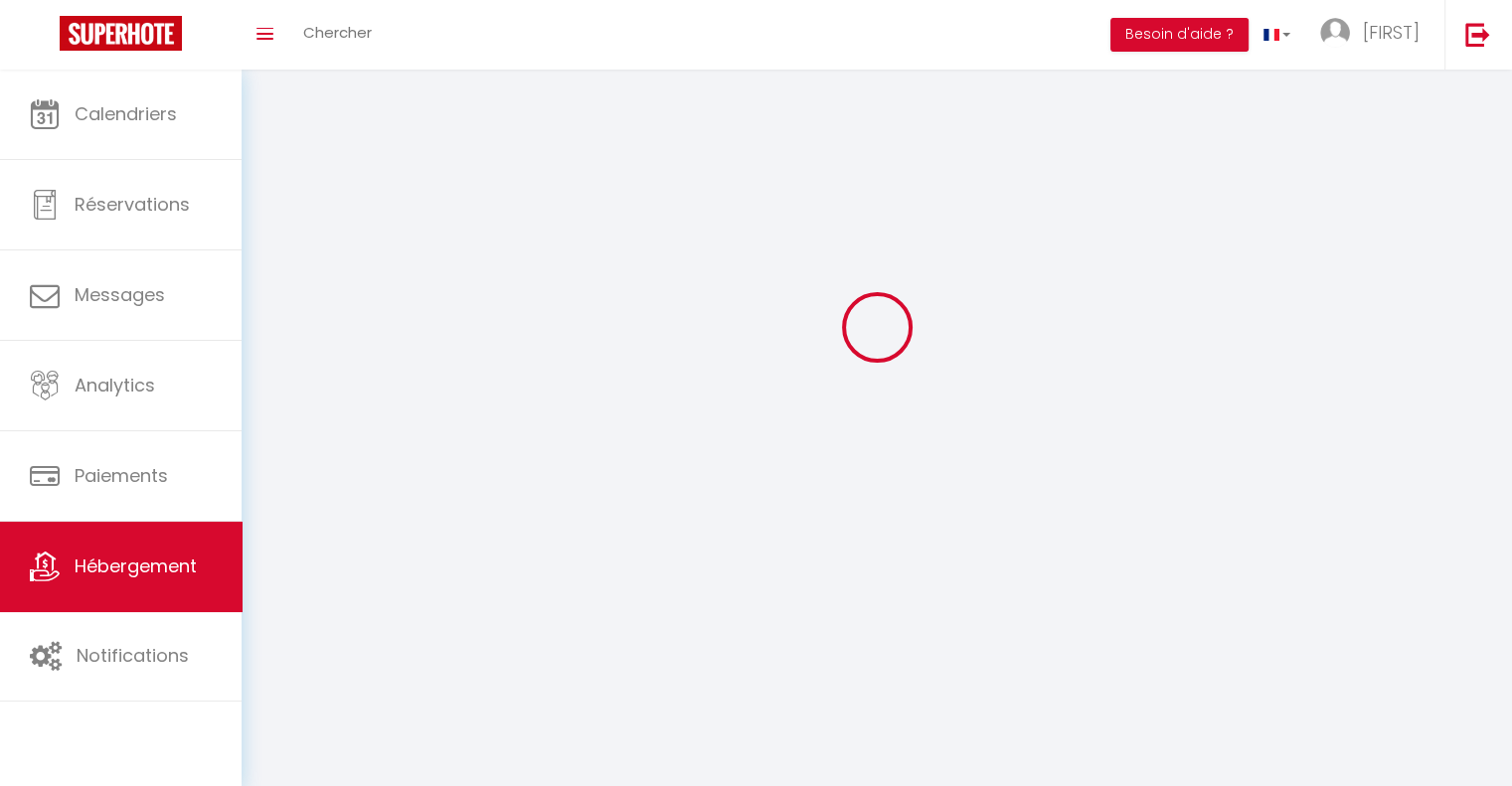 scroll, scrollTop: 0, scrollLeft: 0, axis: both 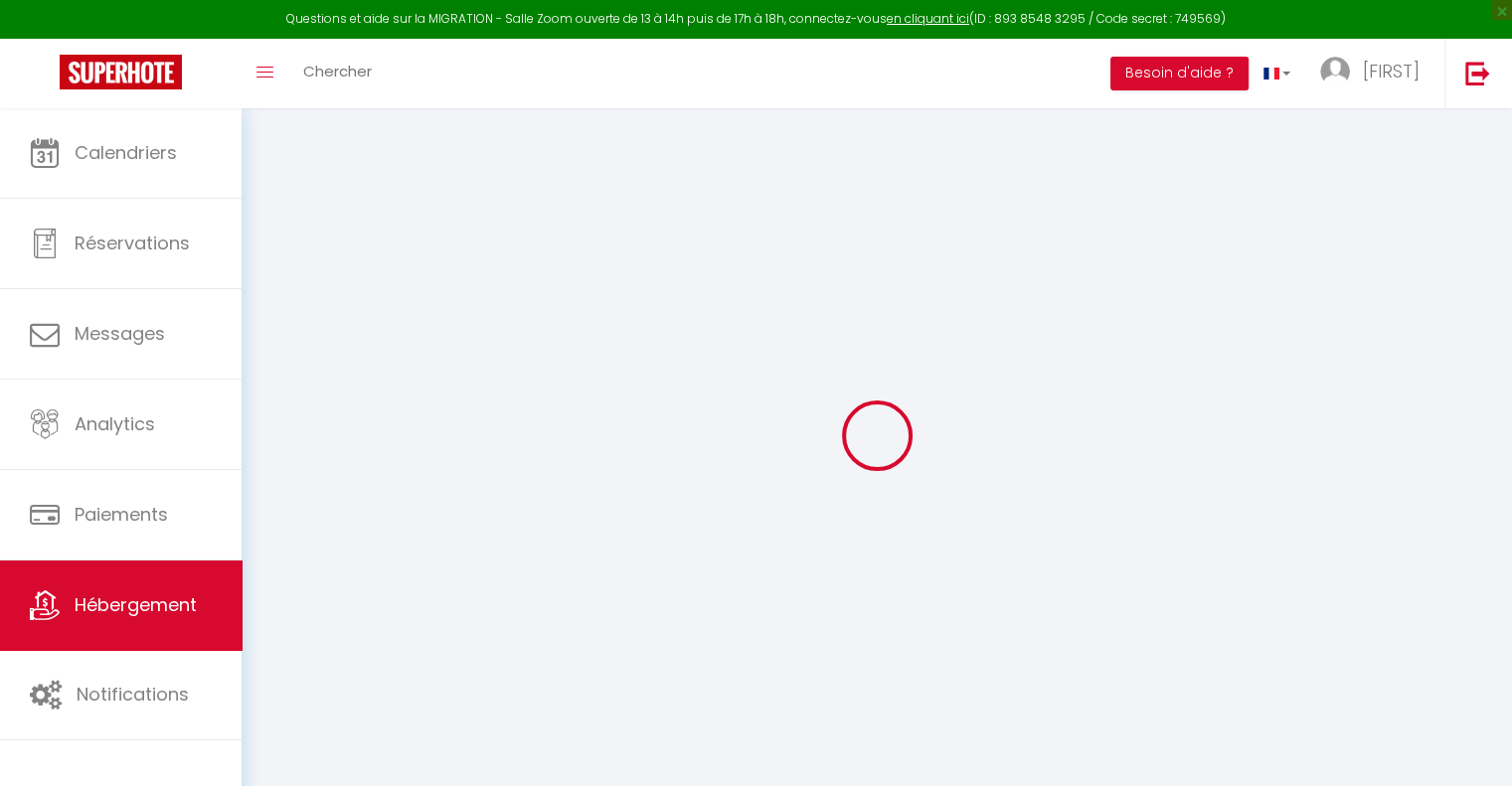 select 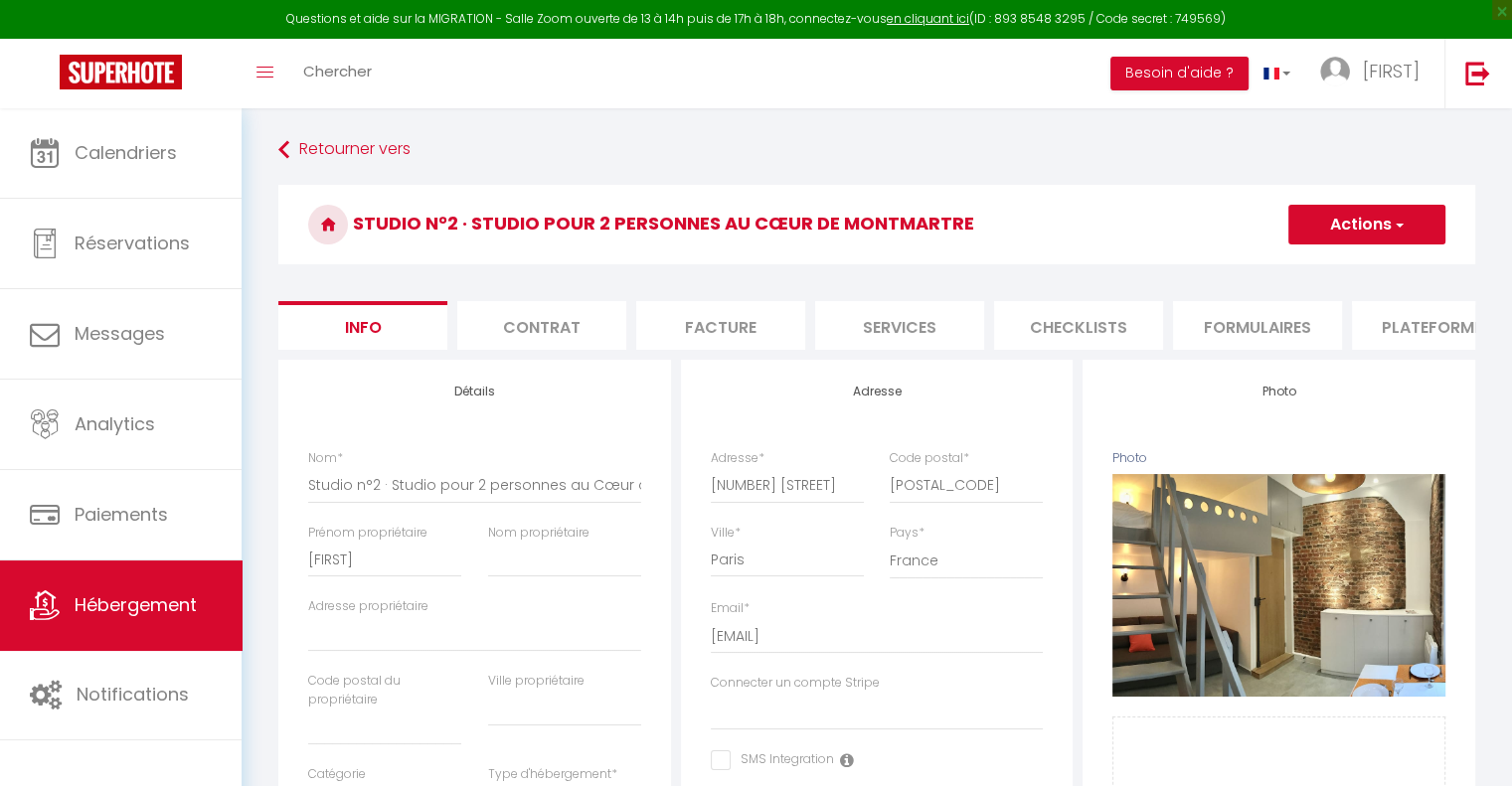 click on "Services" at bounding box center [900, 325] 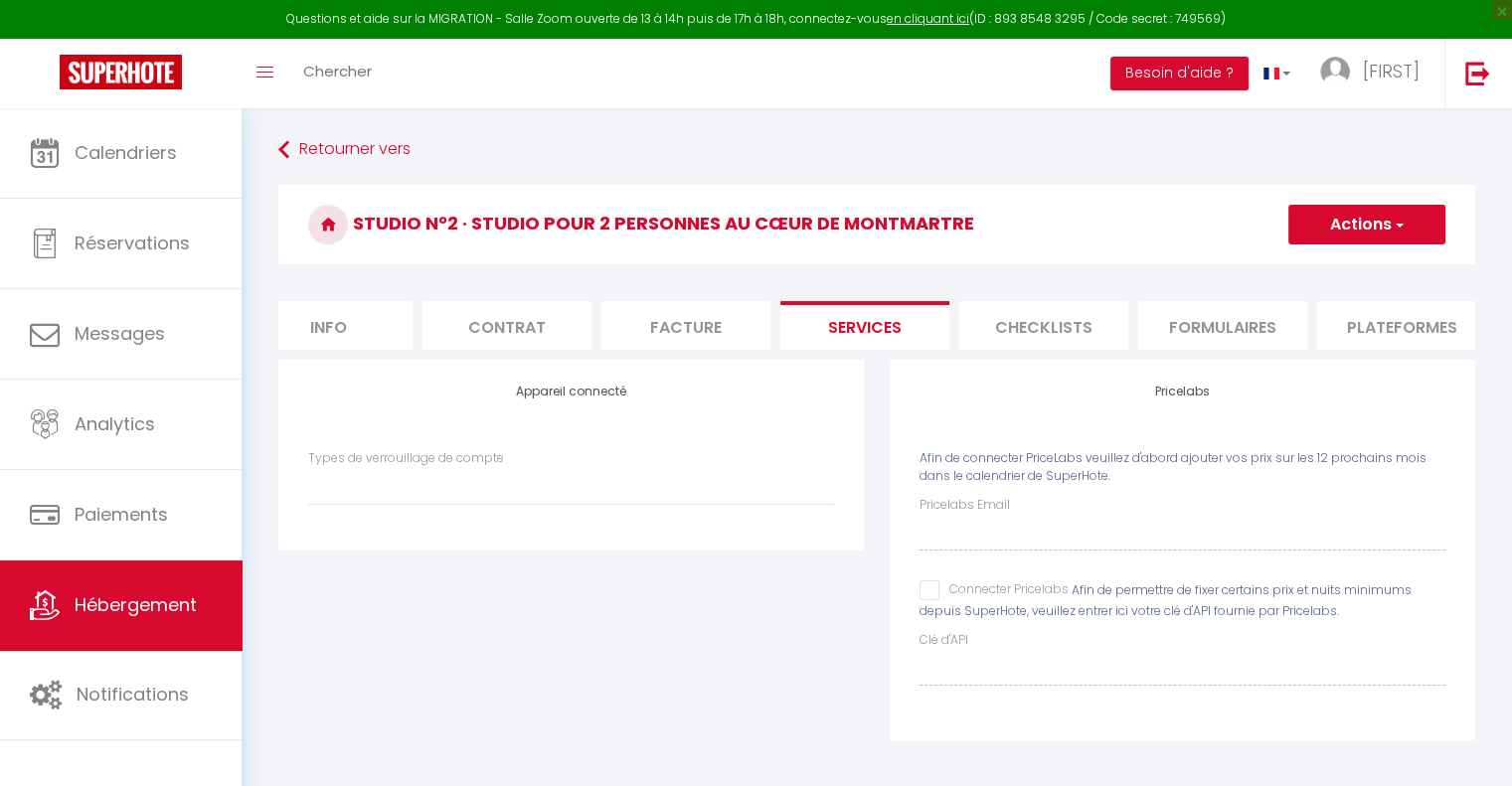 scroll, scrollTop: 0, scrollLeft: 34, axis: horizontal 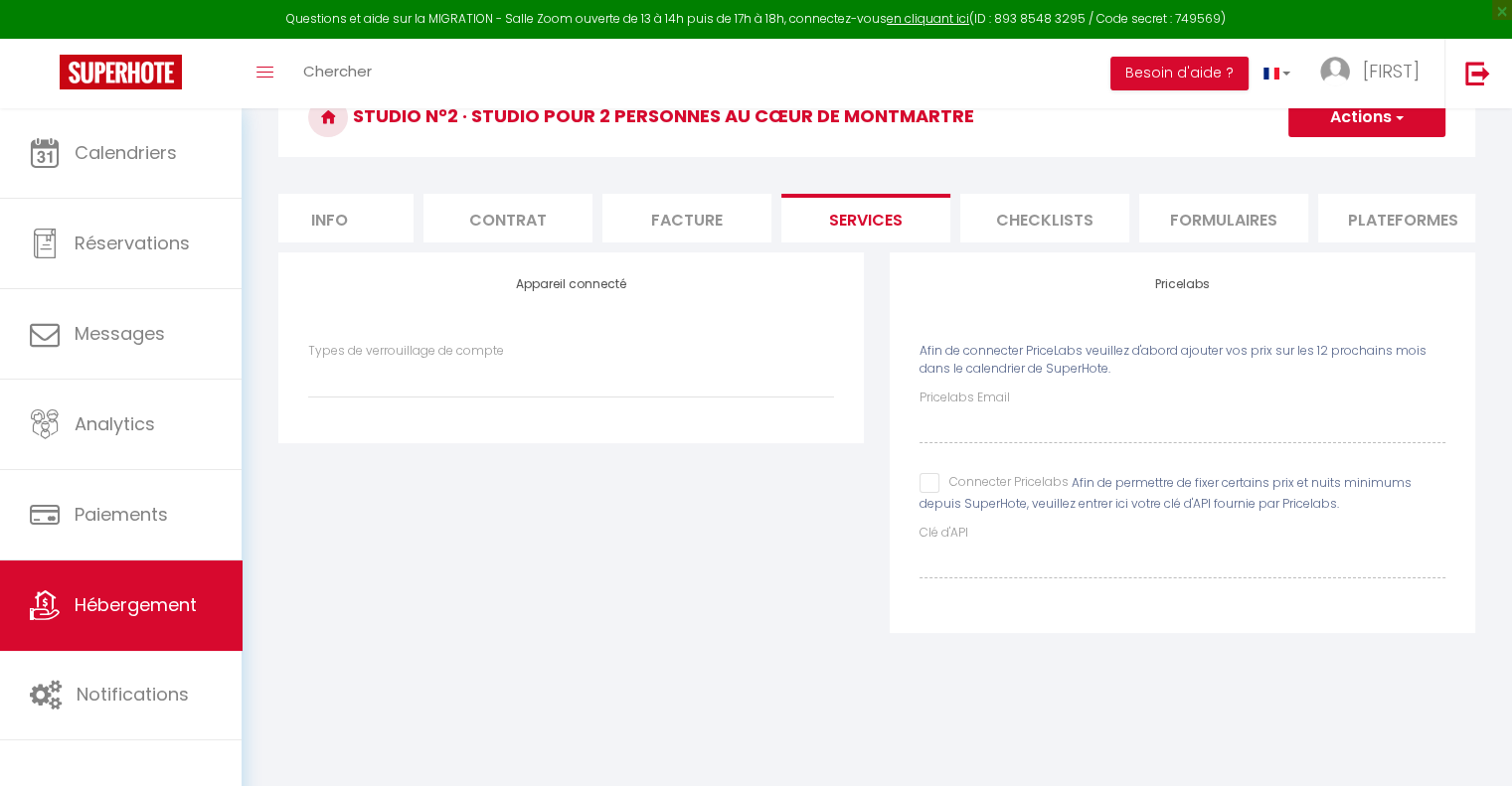 click on "Plateformes" at bounding box center [1403, 218] 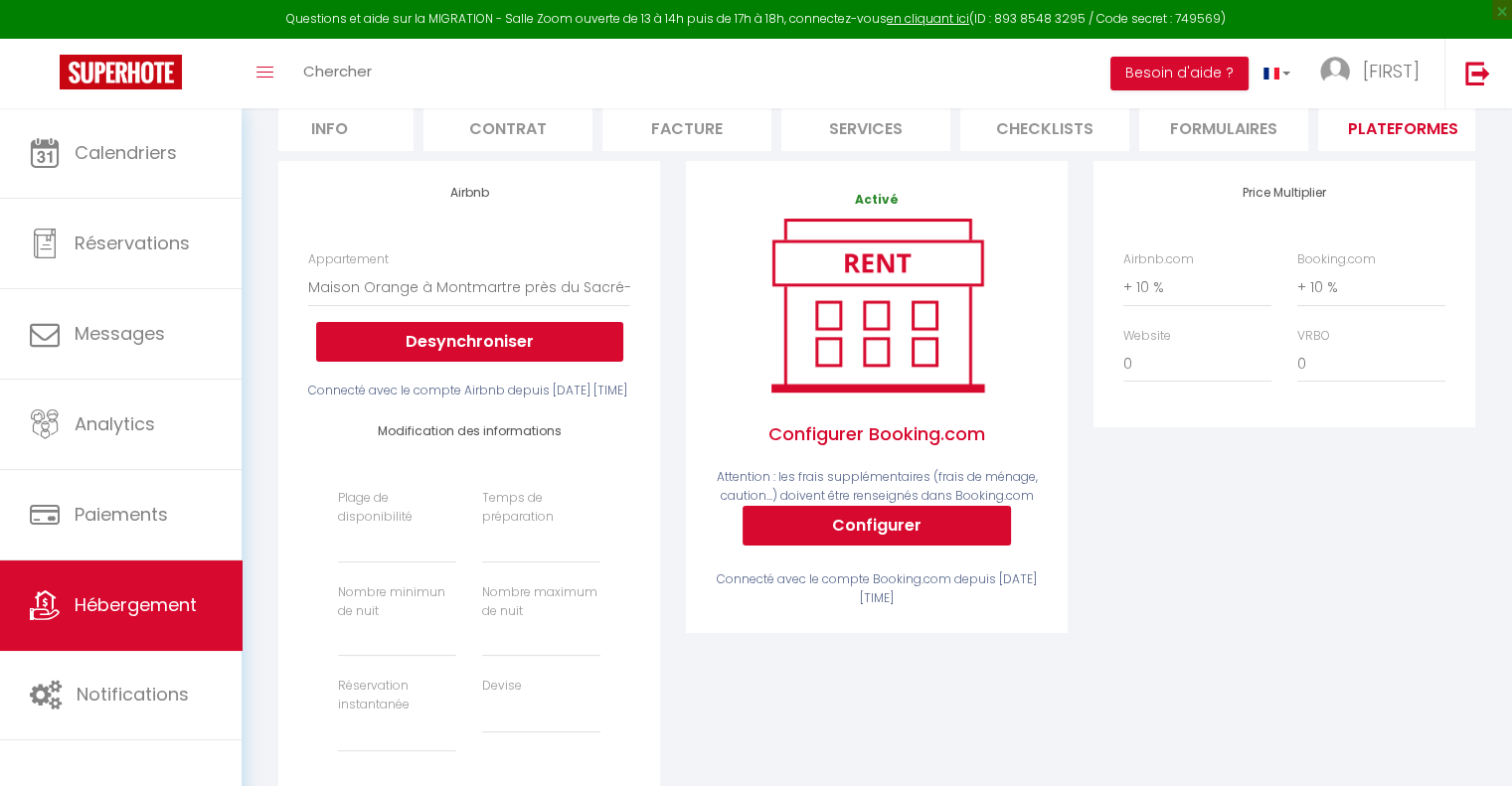 scroll, scrollTop: 383, scrollLeft: 0, axis: vertical 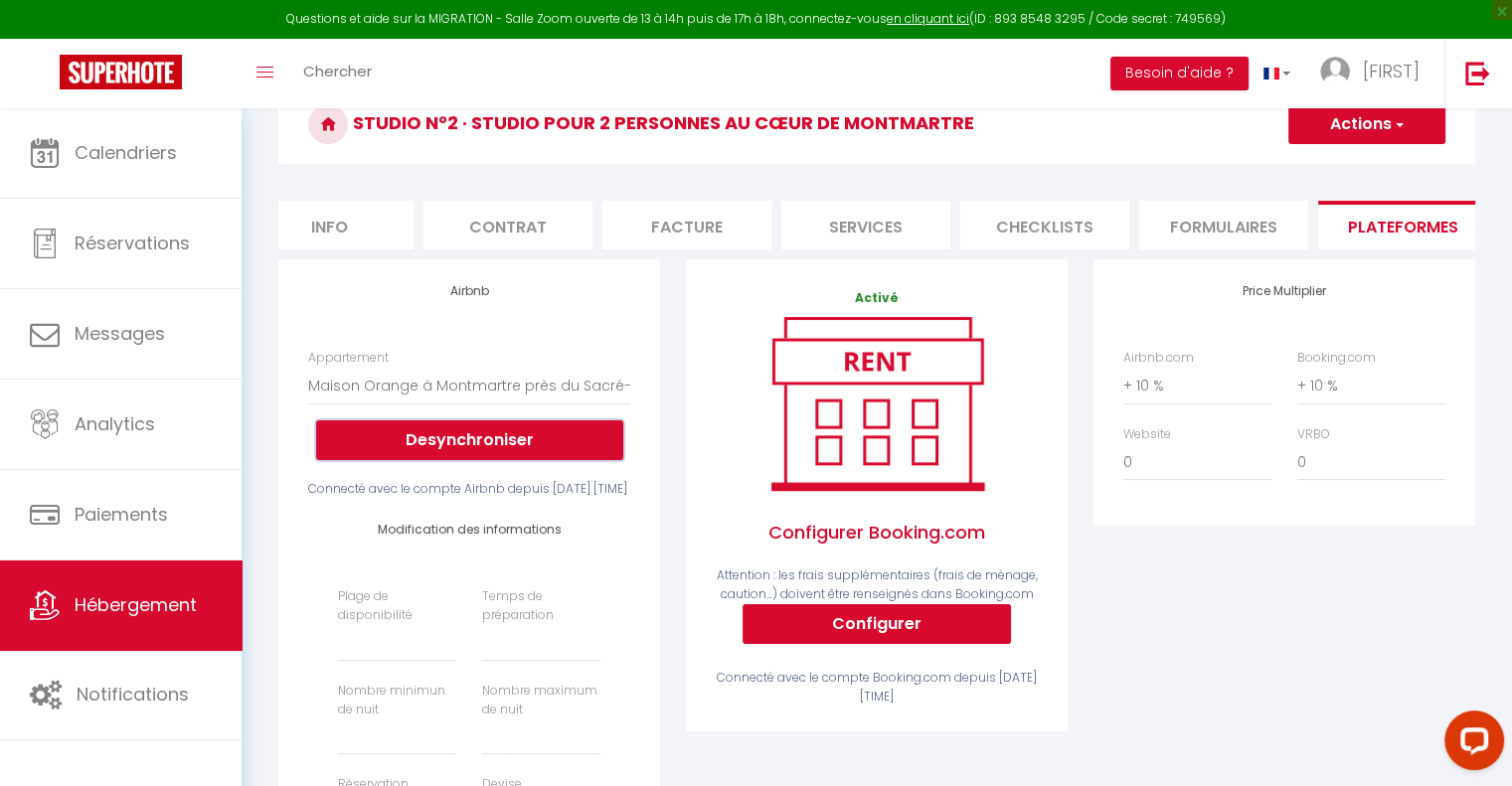 click on "Desynchroniser" at bounding box center [469, 440] 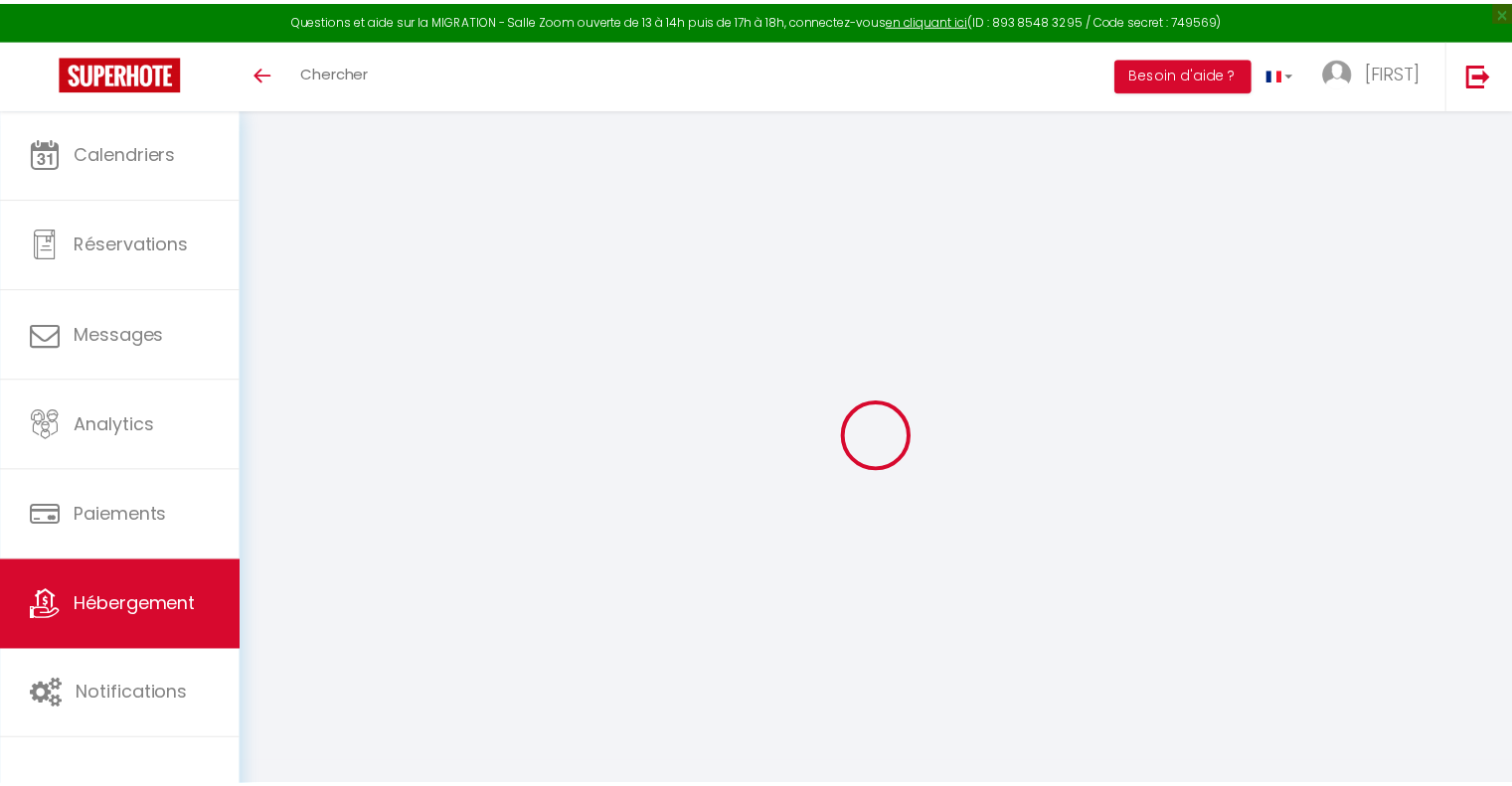 scroll, scrollTop: 100, scrollLeft: 0, axis: vertical 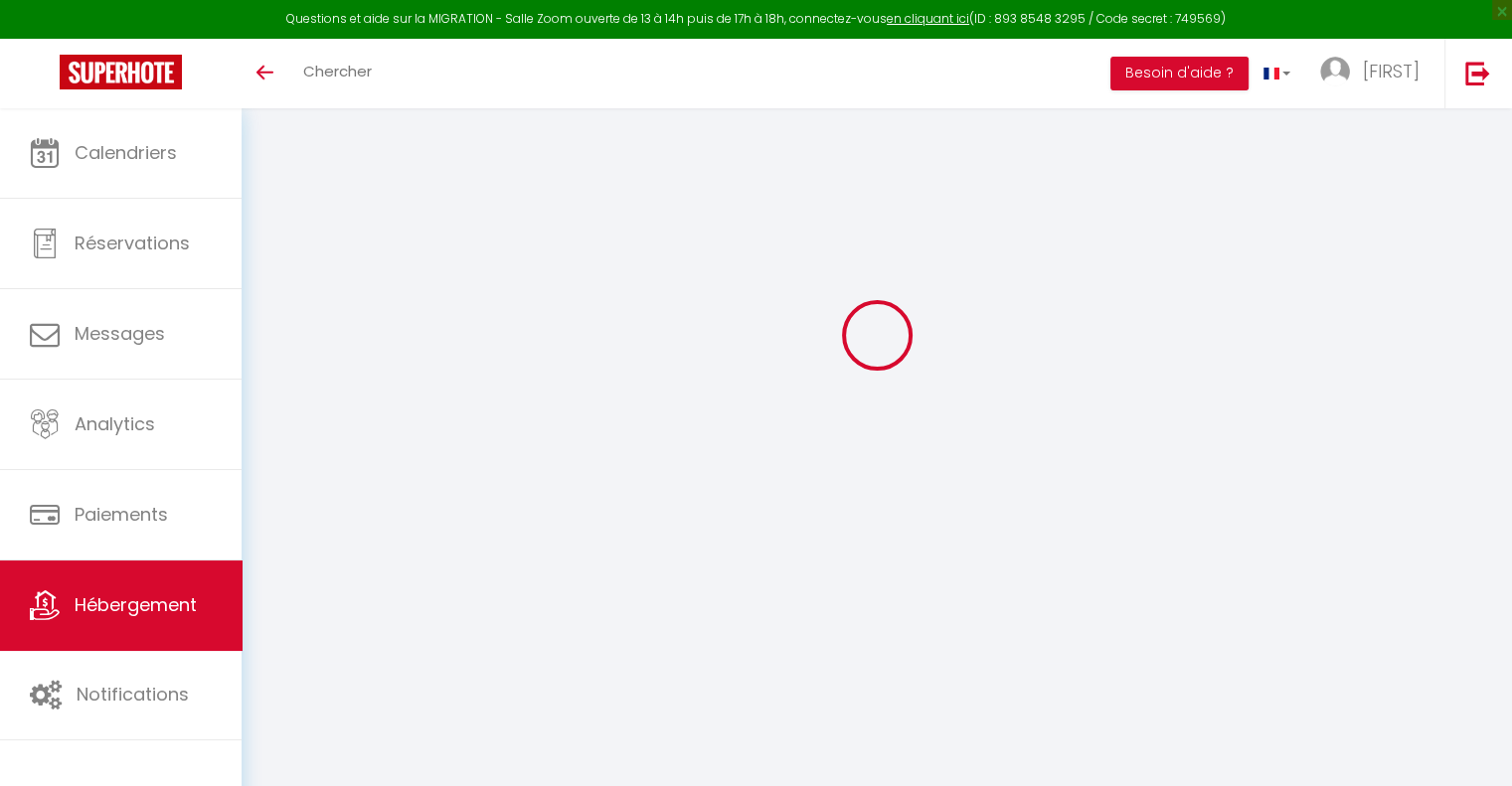 select on "+ 10 %" 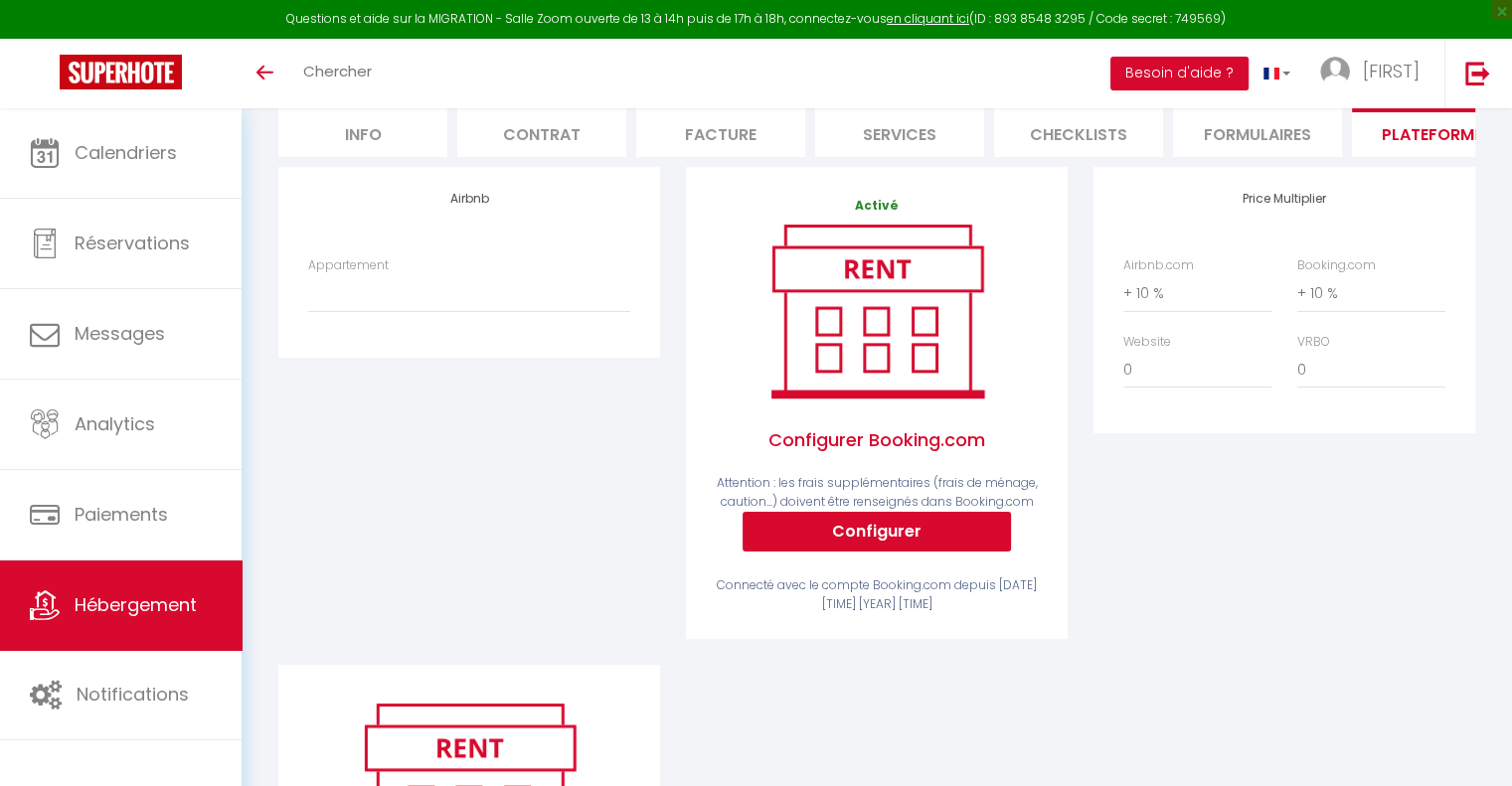 scroll, scrollTop: 191, scrollLeft: 0, axis: vertical 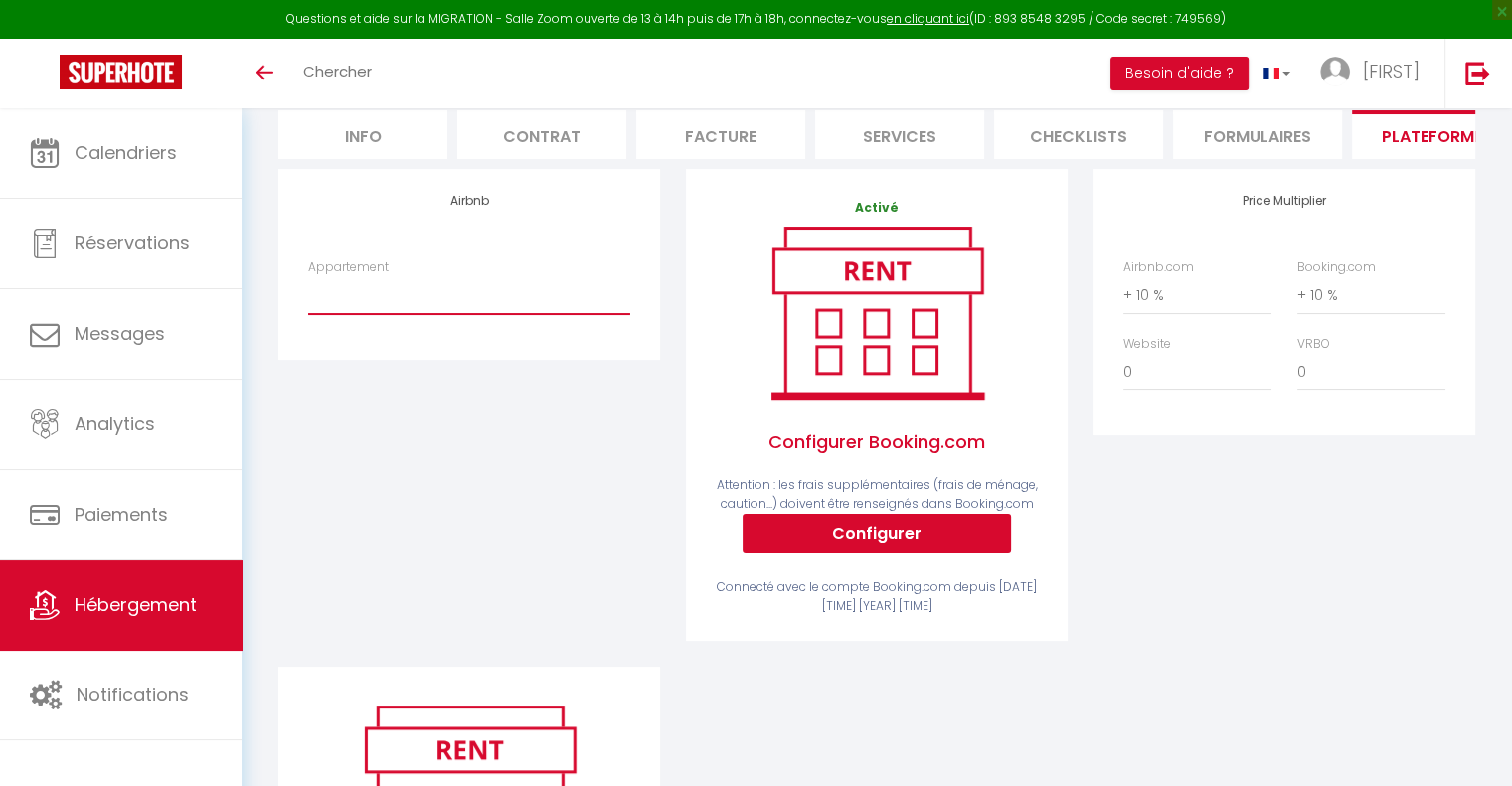 click on "Maison Orange à Montmartre près du Sacré-Cœur - plaurianodorego@gmail.com" at bounding box center (469, 295) 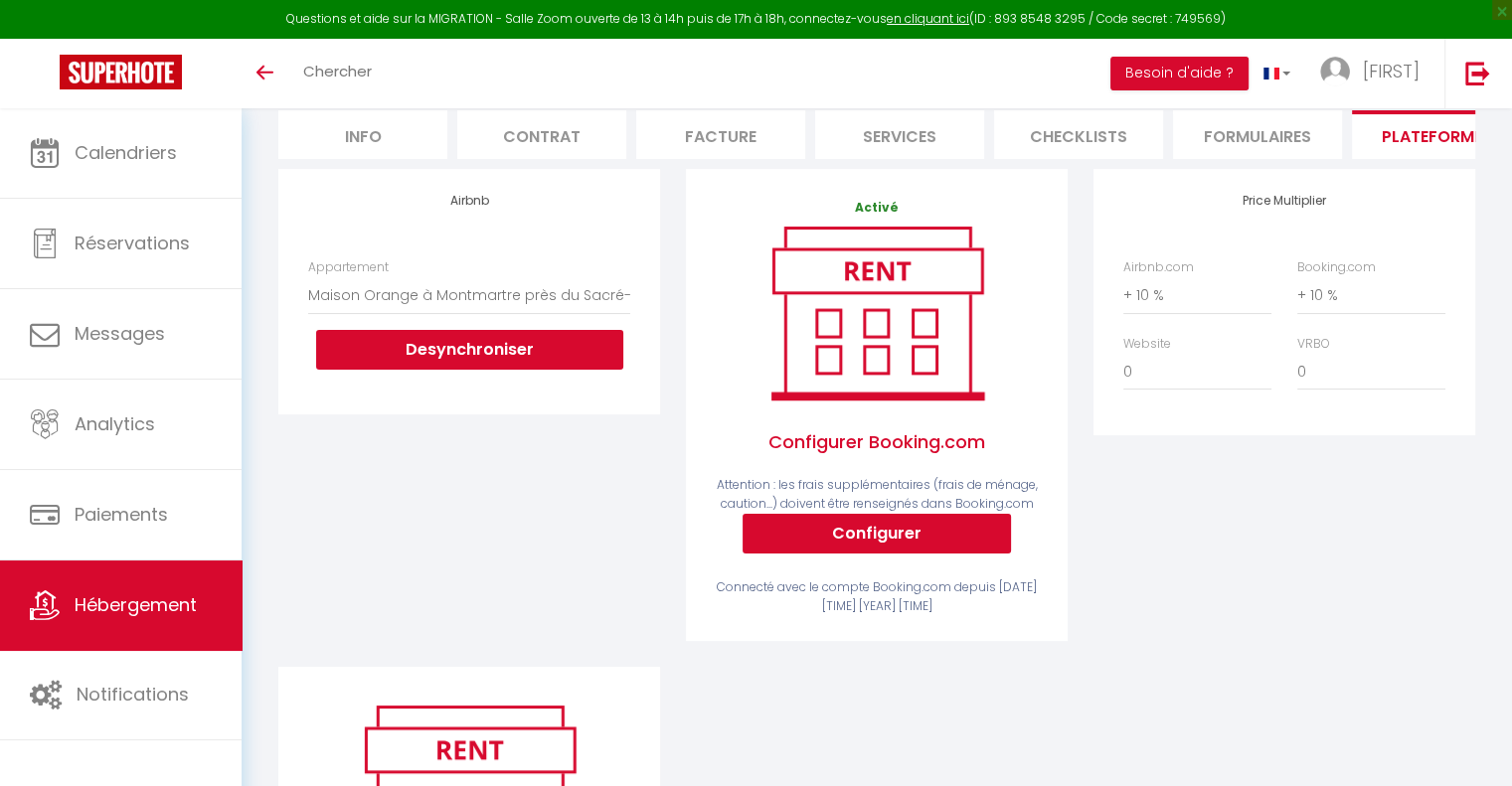 click on "Airbnb
Appartement
Maison Orange à Montmartre près du Sacré-Cœur - plaurianodorego@gmail.com
Desynchroniser" at bounding box center [469, 417] 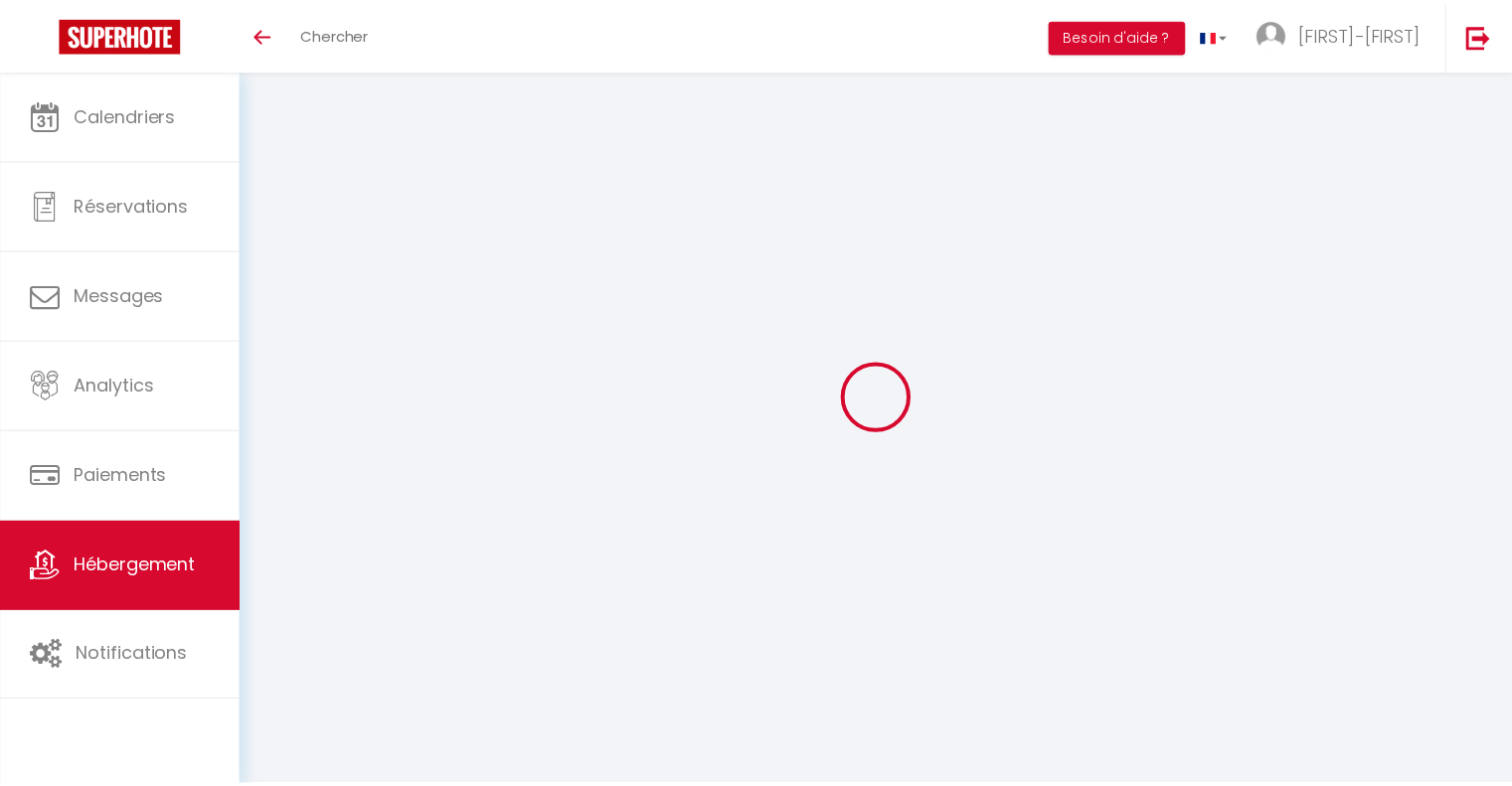 scroll, scrollTop: 107, scrollLeft: 0, axis: vertical 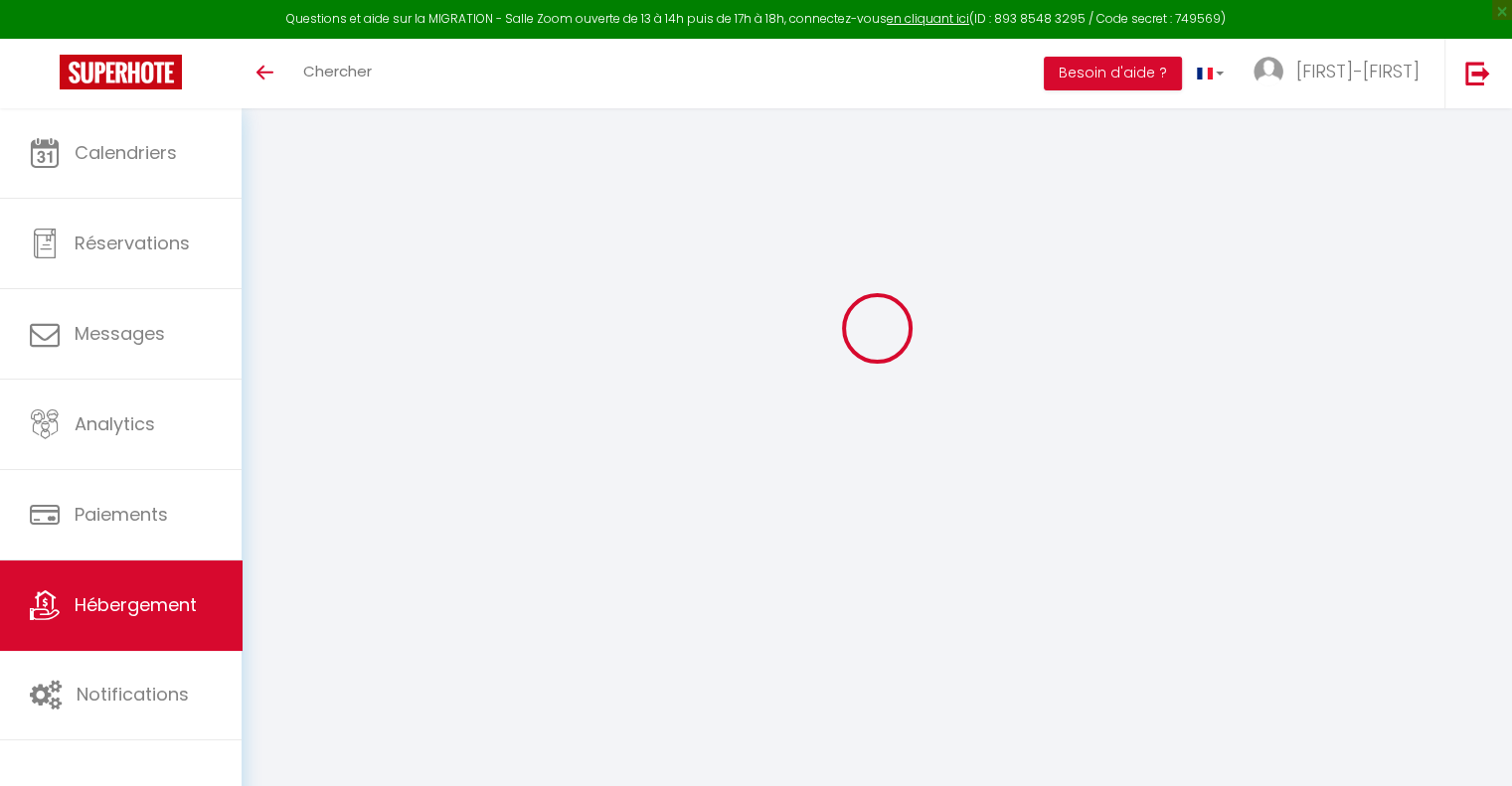 select on "+ 10 %" 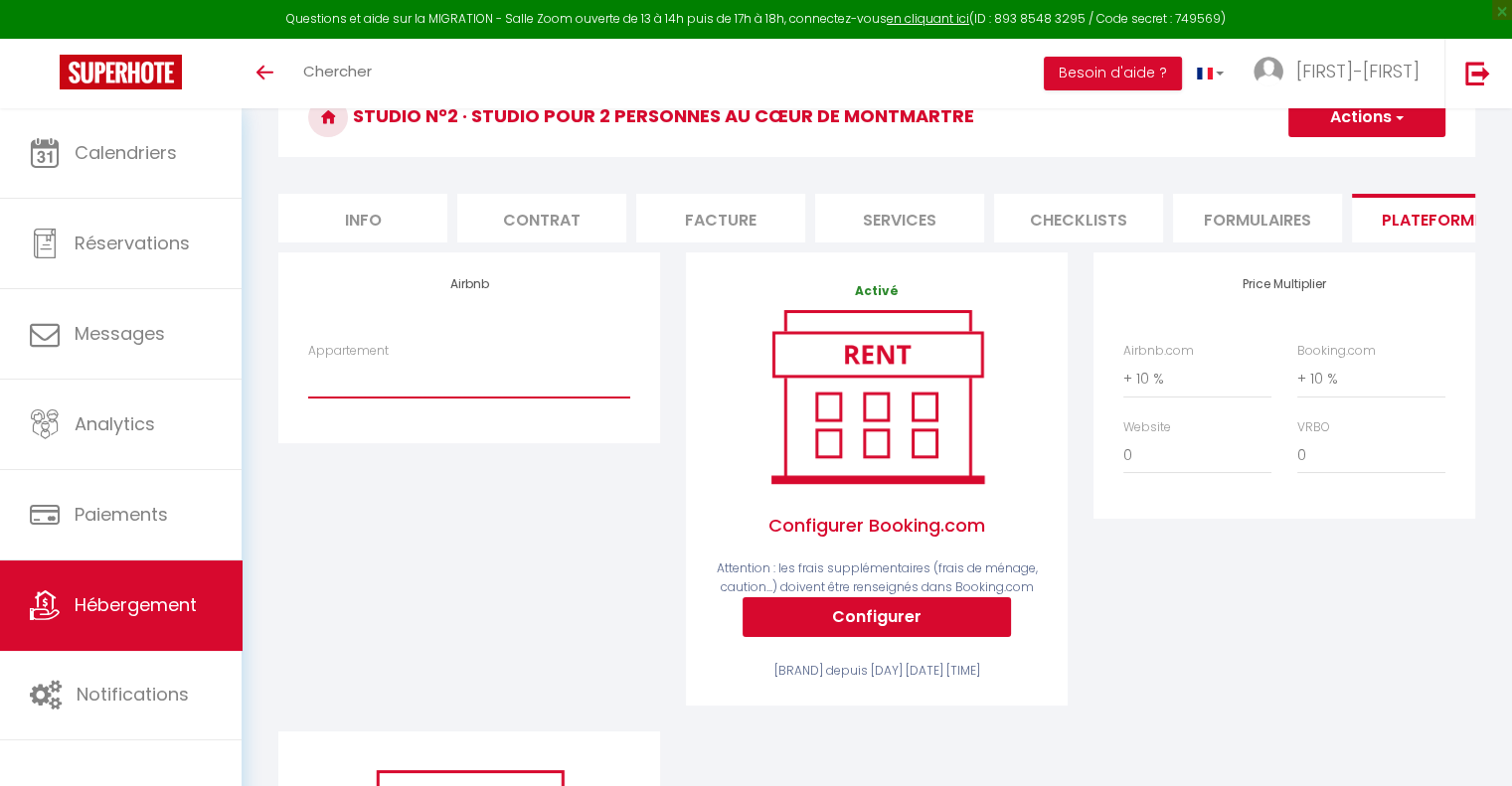click on "Maison Orange à Montmartre près du Sacré-Cœur - plaurianodorego@gmail.com" at bounding box center (469, 379) 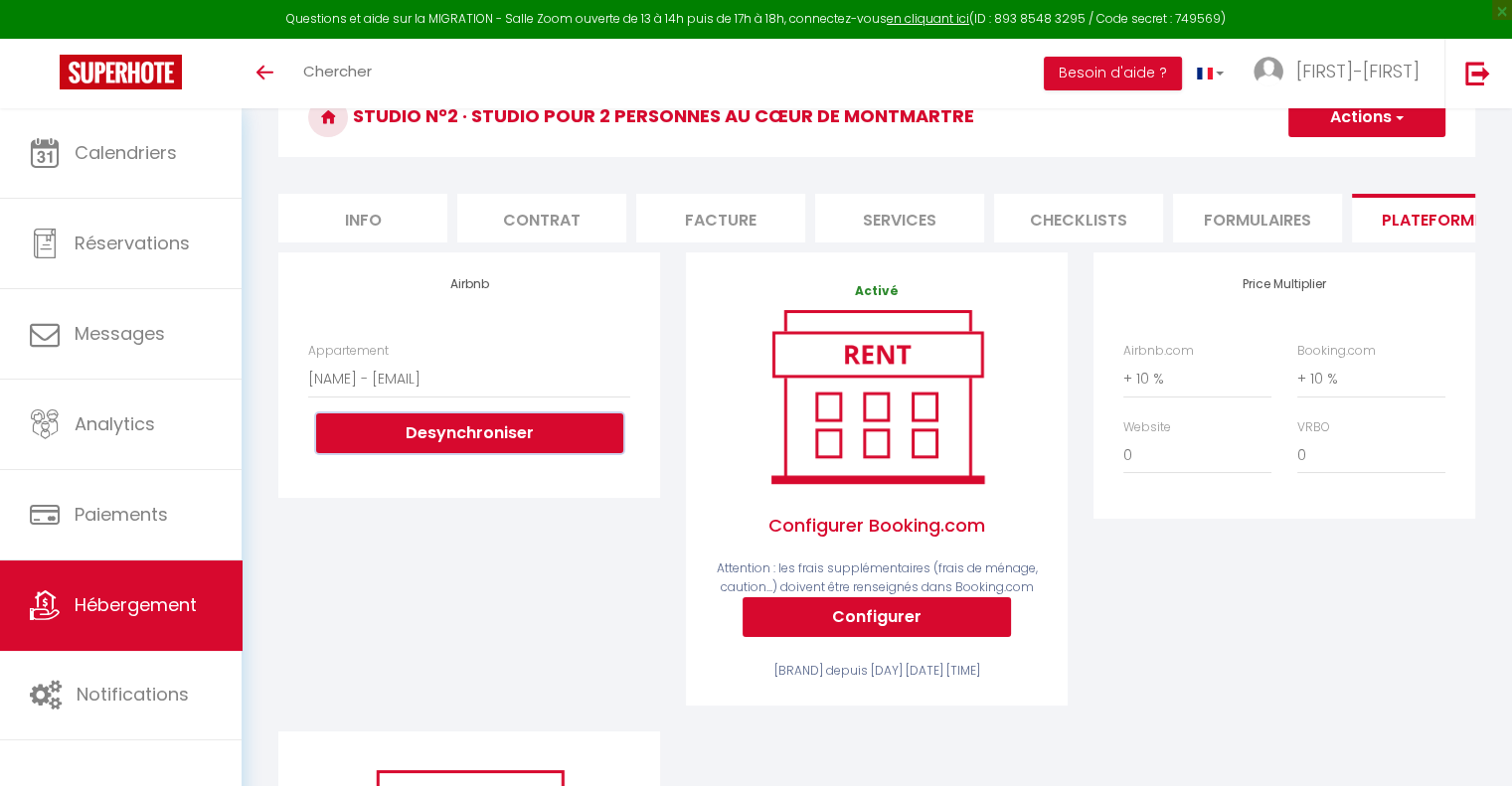 click on "Desynchroniser" at bounding box center [469, 433] 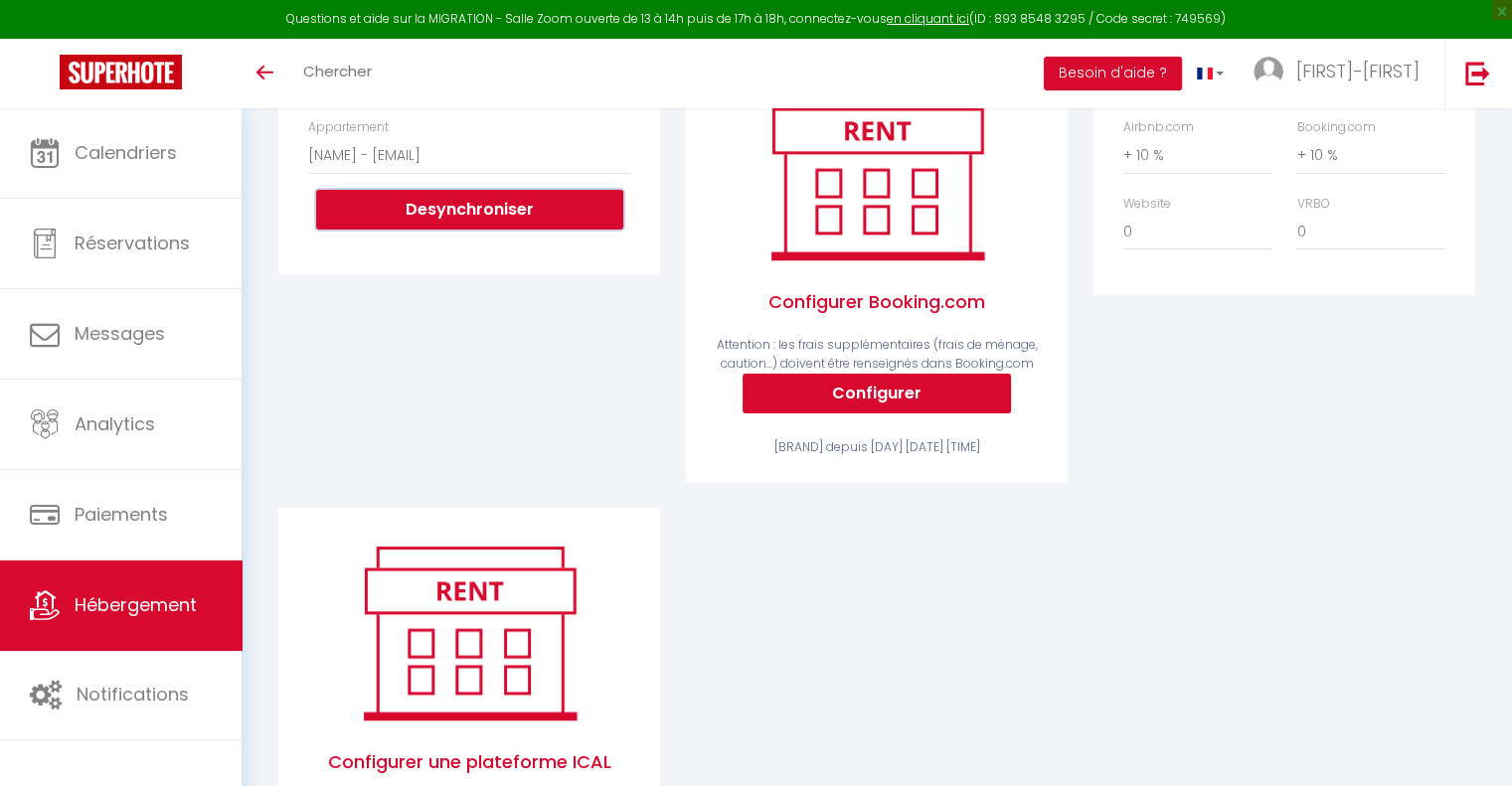 scroll, scrollTop: 330, scrollLeft: 0, axis: vertical 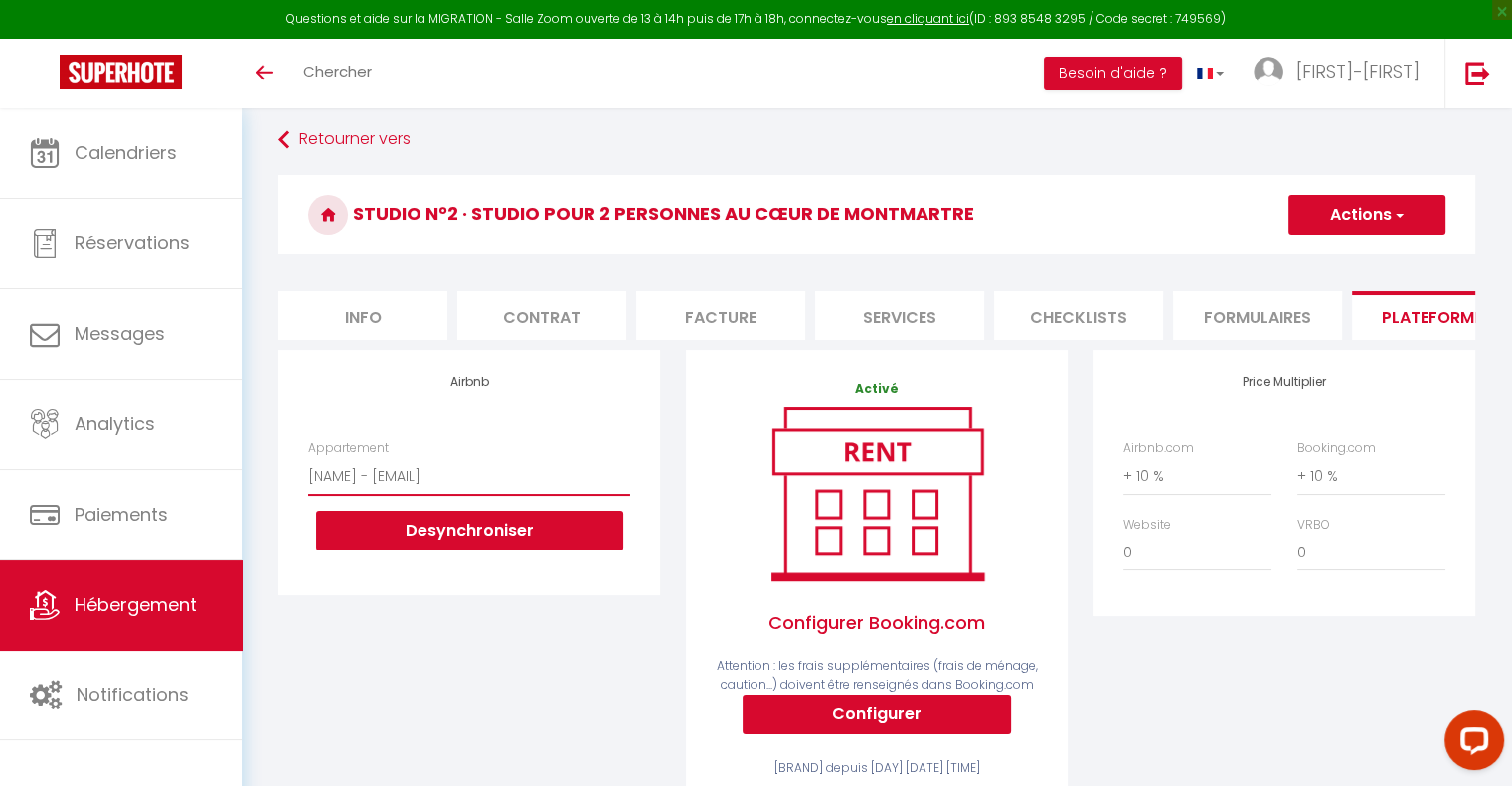 click on "[PERSON] [ORGANIZATION] [LOCATION] [EMAIL]" at bounding box center (469, 476) 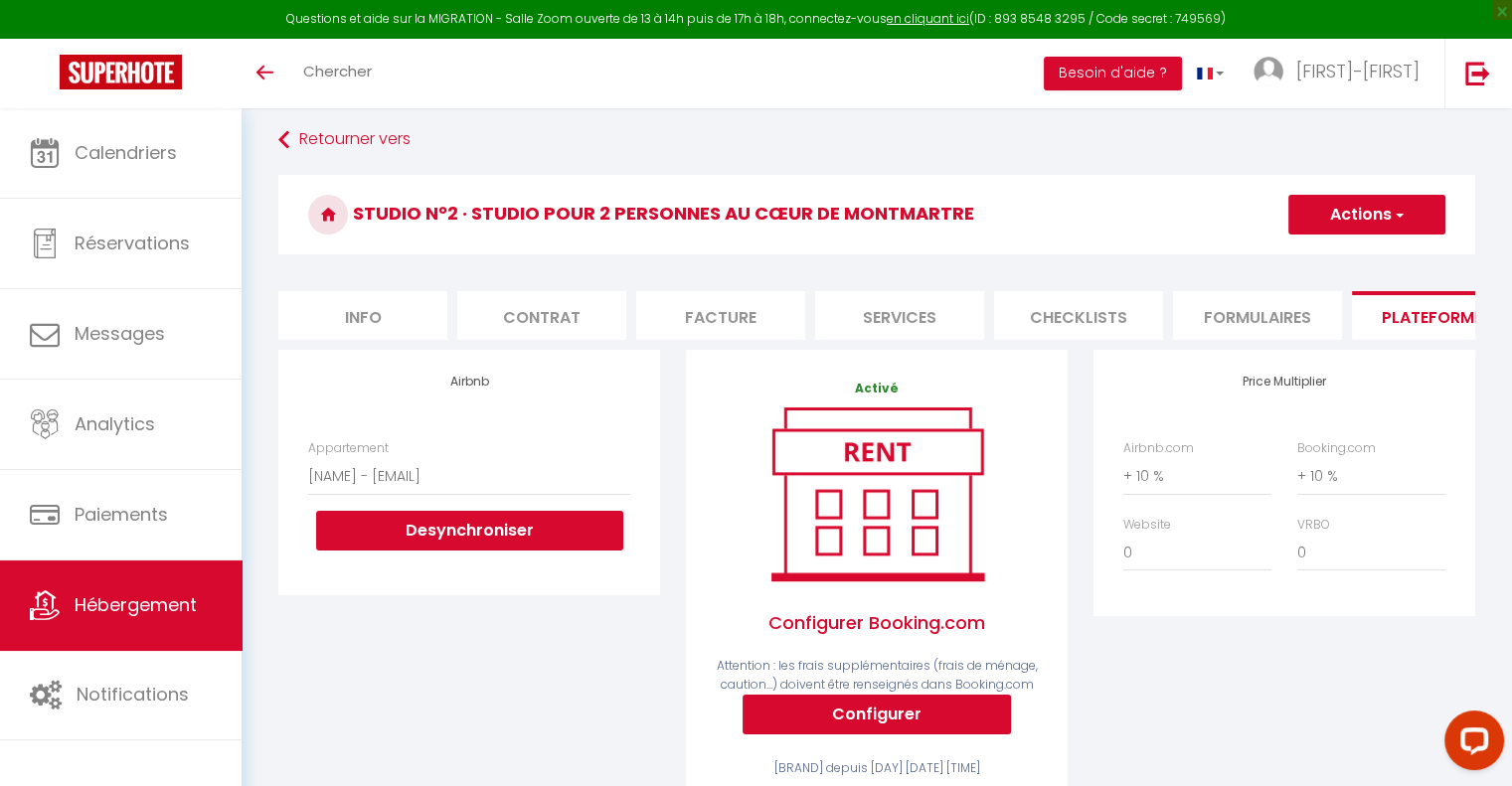 click on "Airbnb
Appartement
Maison Orange à Montmartre près du Sacré-Cœur - plaurianodorego@gmail.com
Desynchroniser" at bounding box center [469, 589] 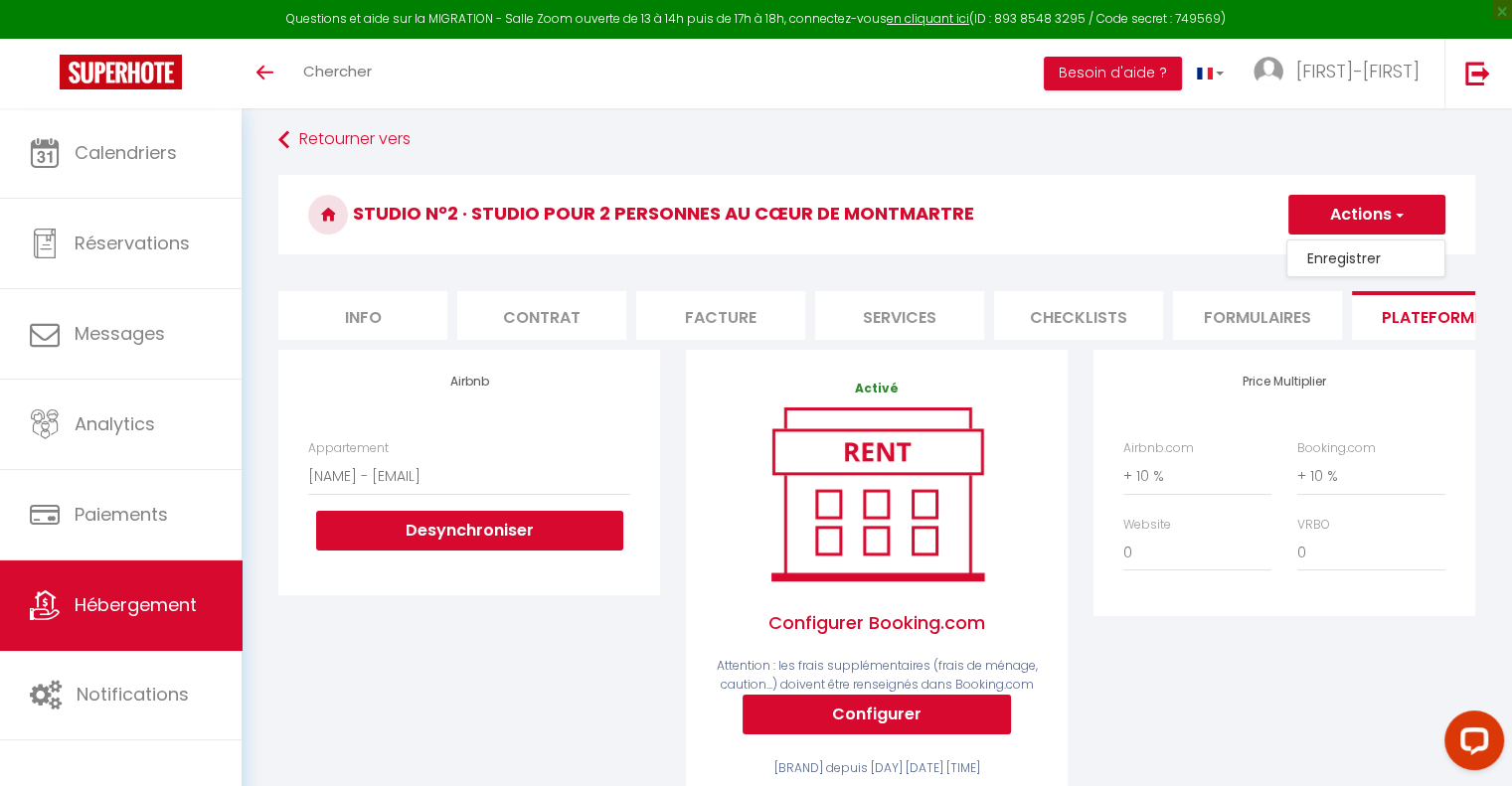 click on "Enregistrer" at bounding box center (1366, 258) 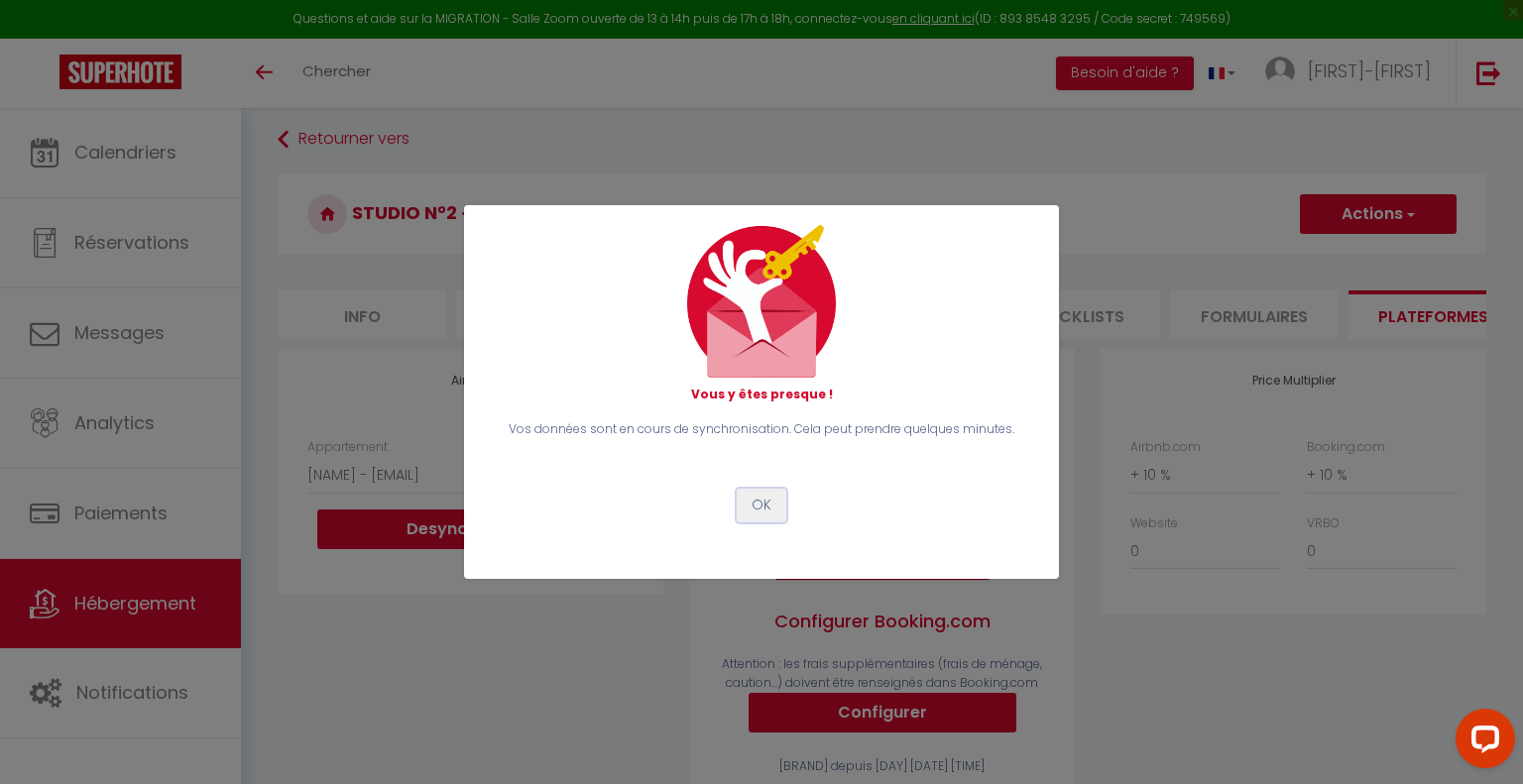 click on "OK" at bounding box center (762, 505) 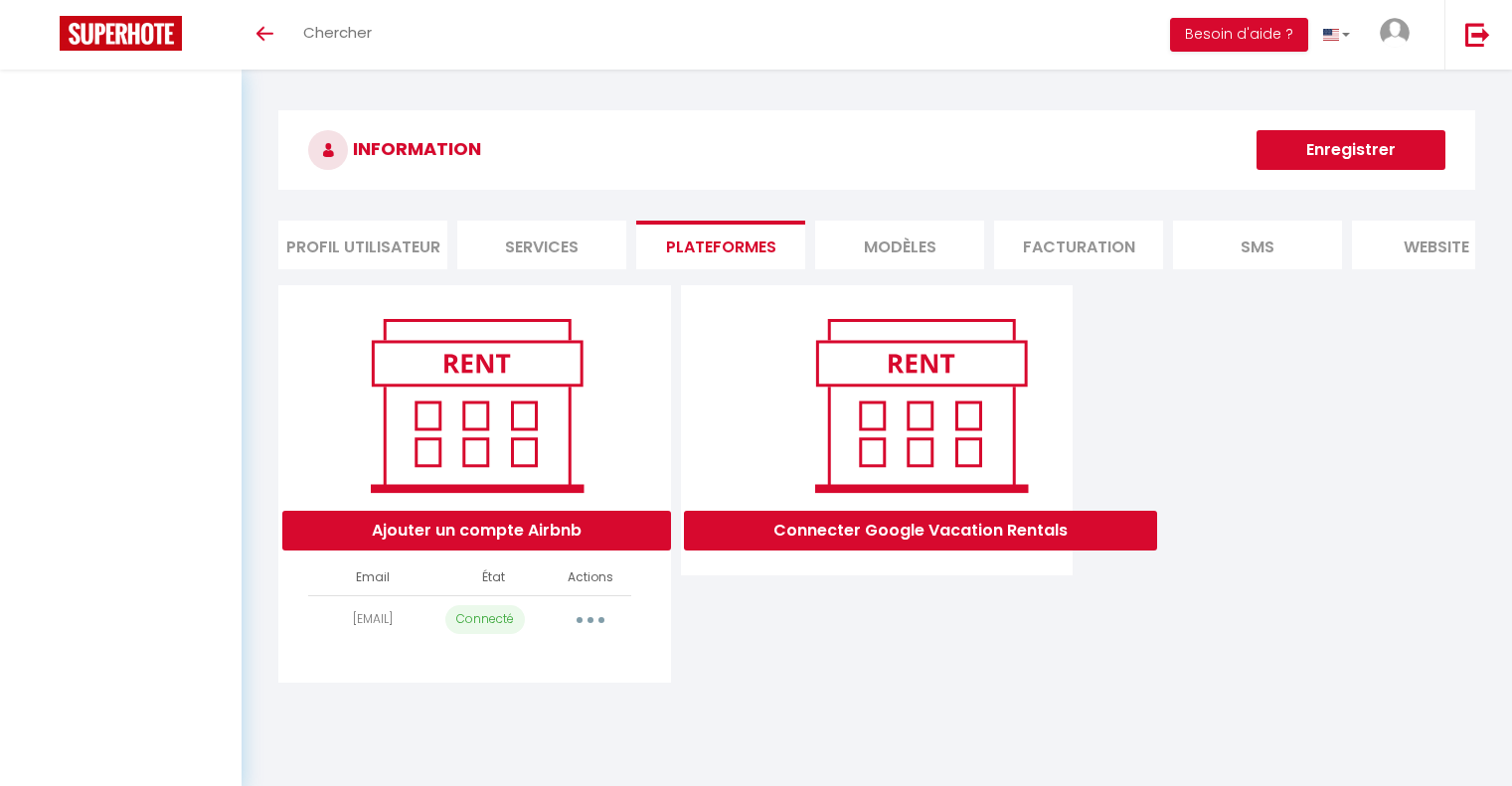 scroll, scrollTop: 0, scrollLeft: 0, axis: both 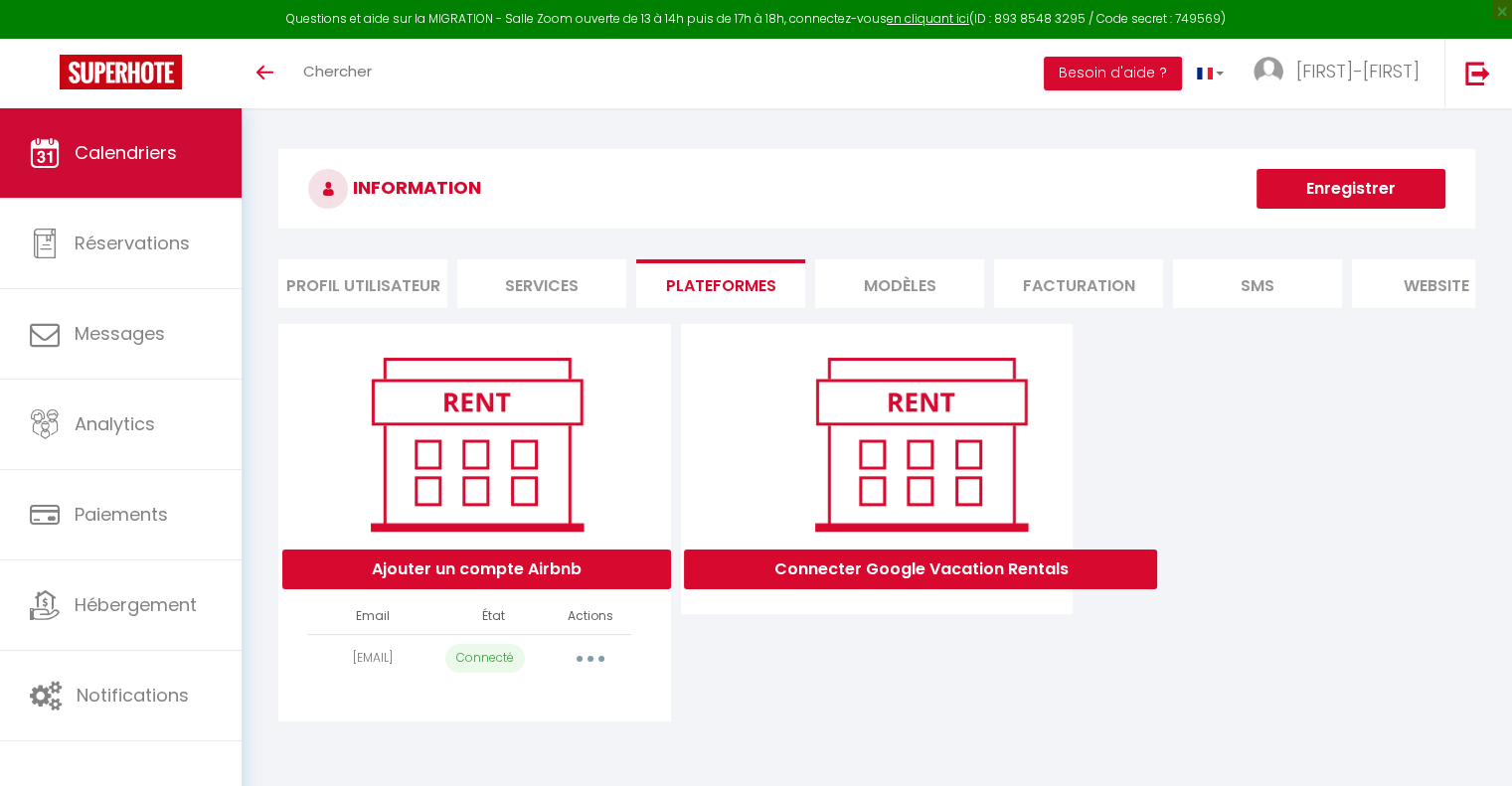 click on "Calendriers" at bounding box center [120, 153] 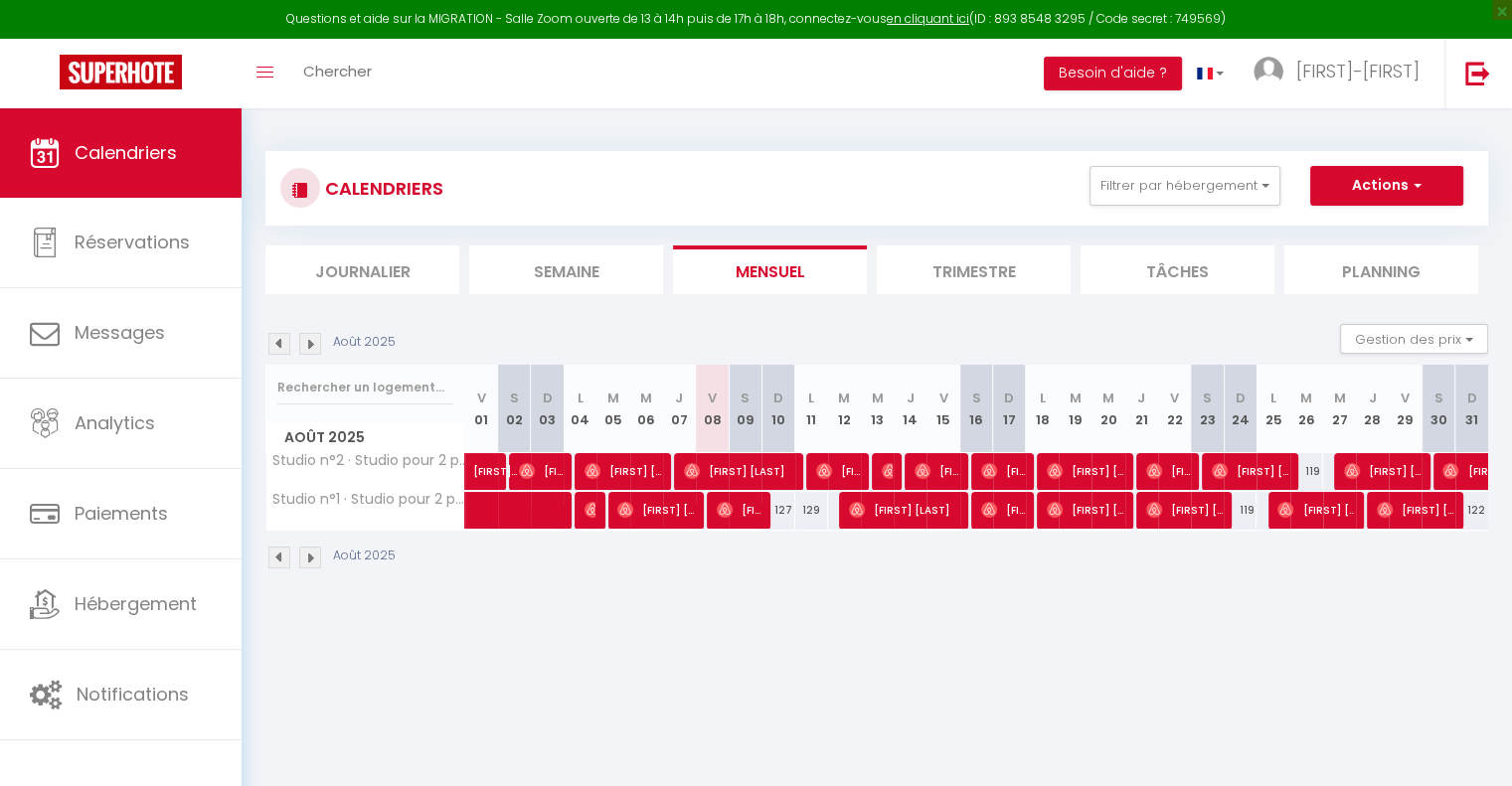 click at bounding box center (310, 557) 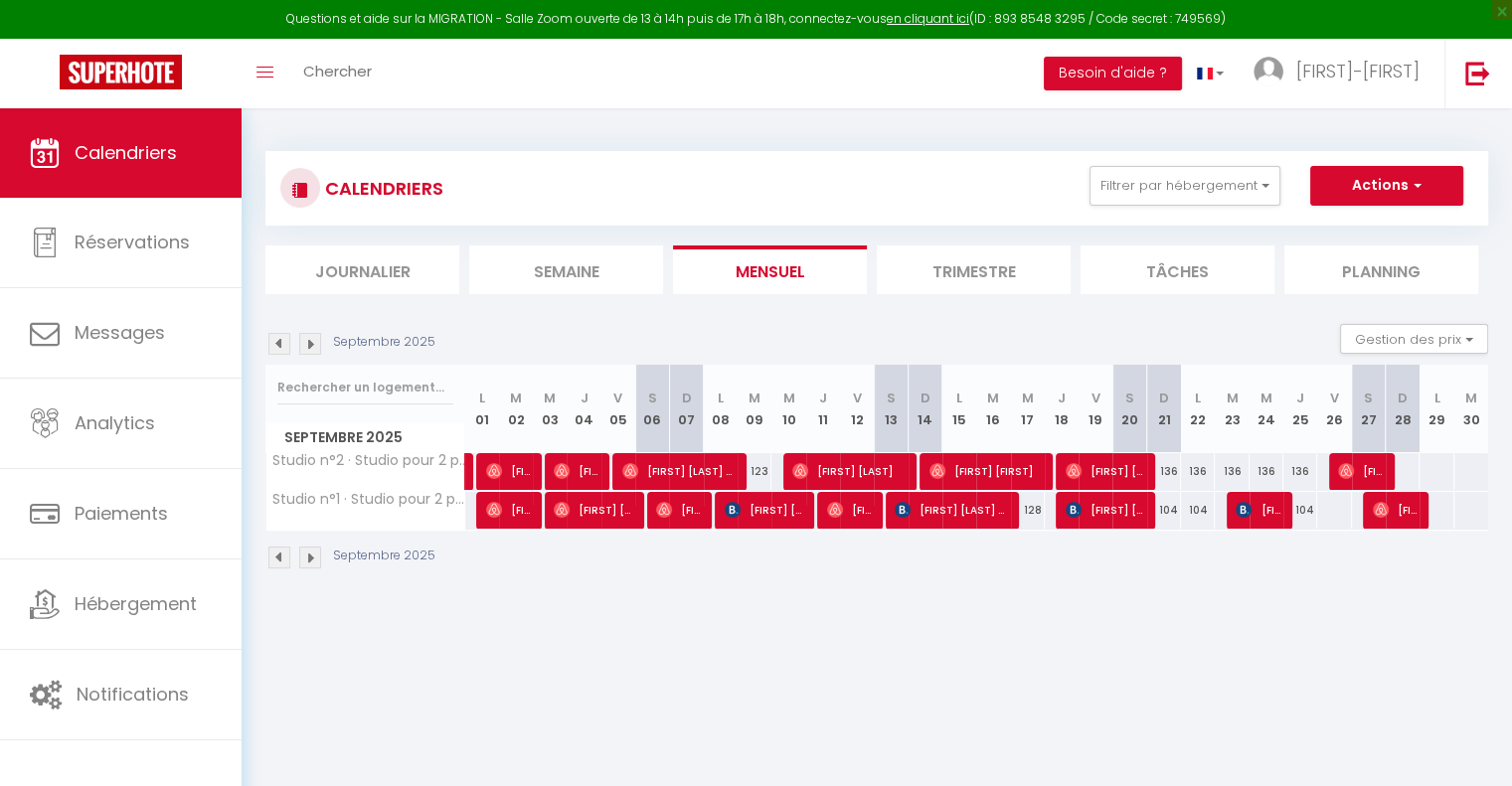scroll, scrollTop: 107, scrollLeft: 0, axis: vertical 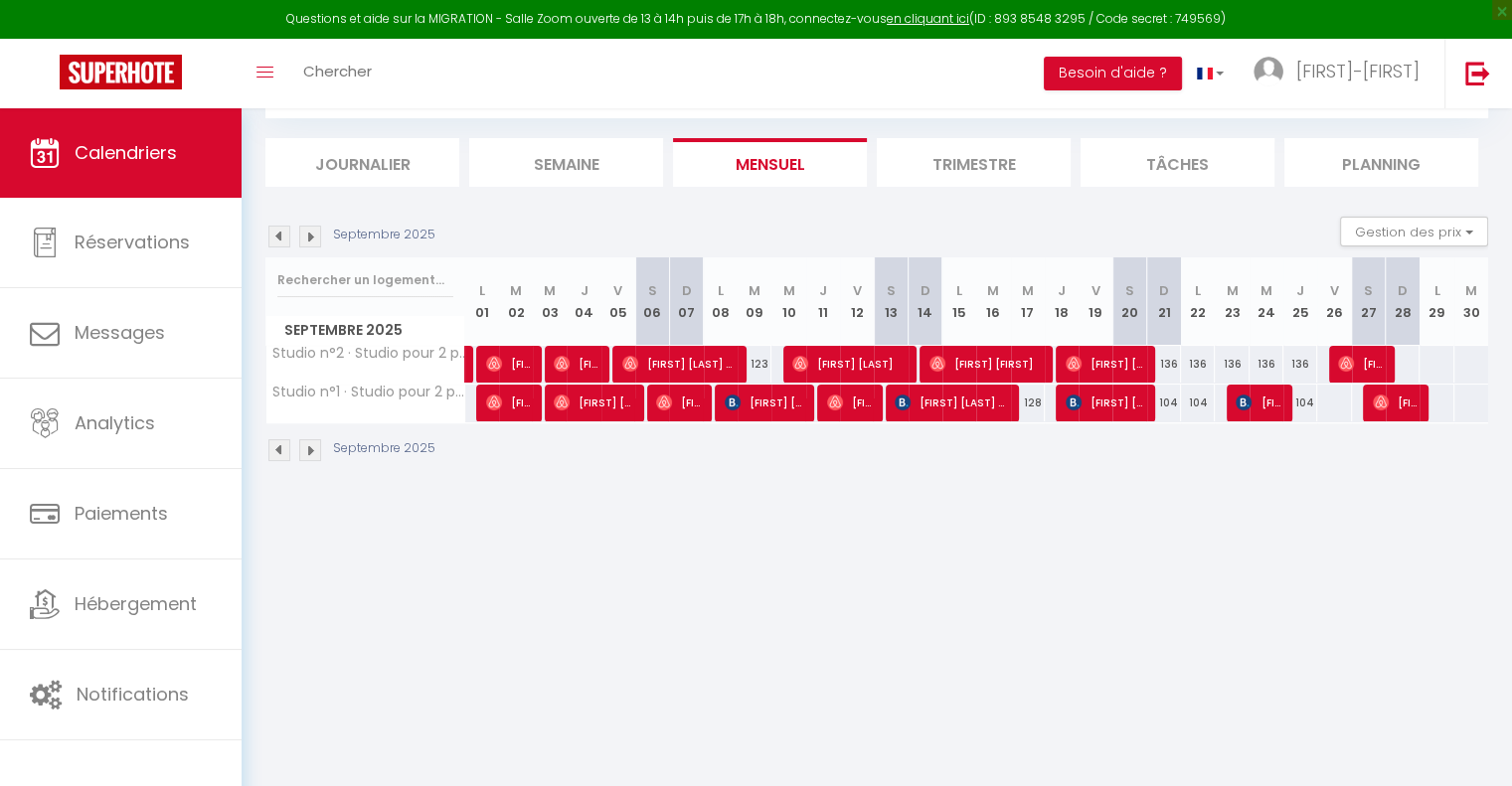 click at bounding box center (1333, 402) 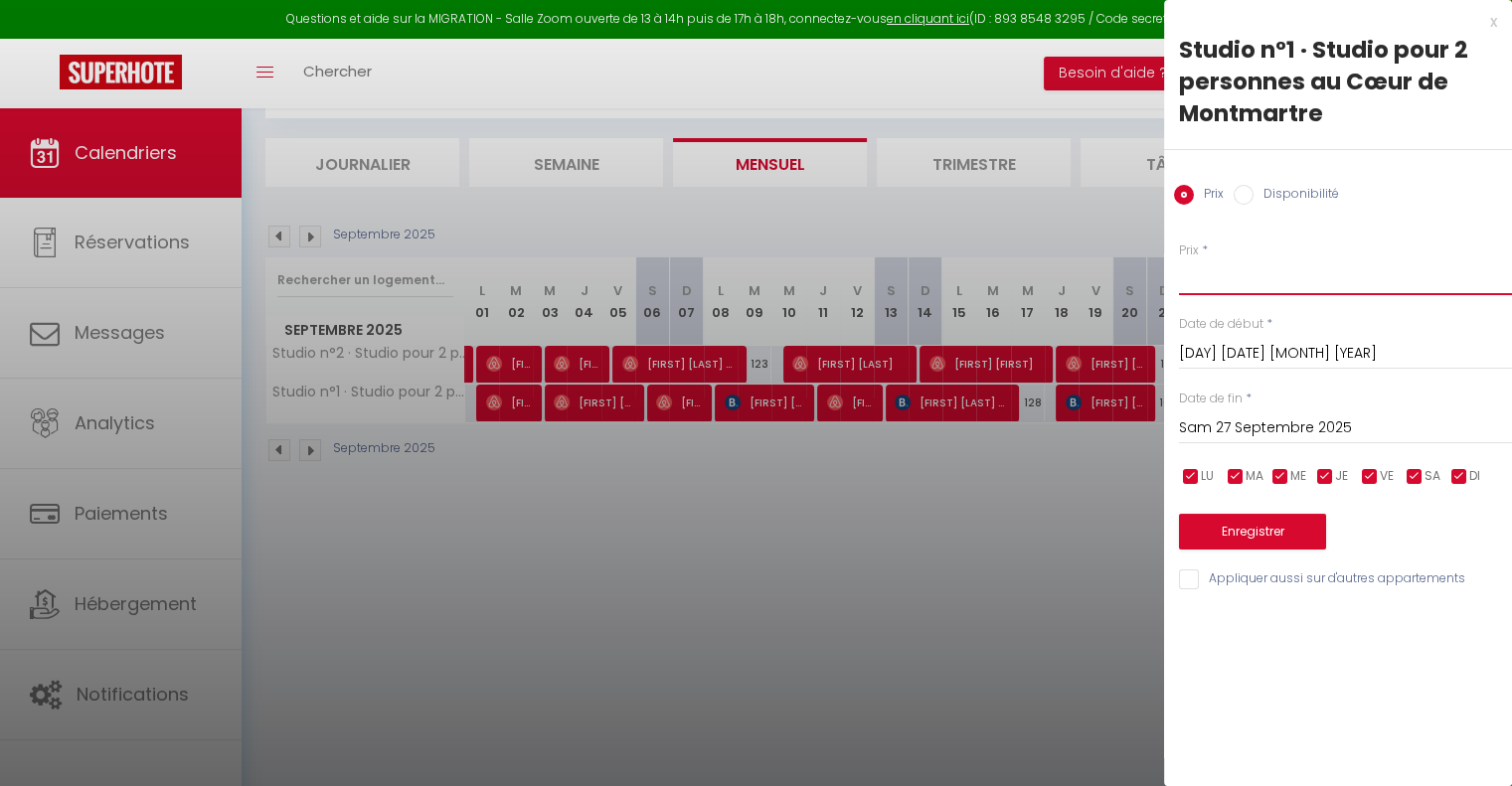click on "Prix" at bounding box center (1345, 277) 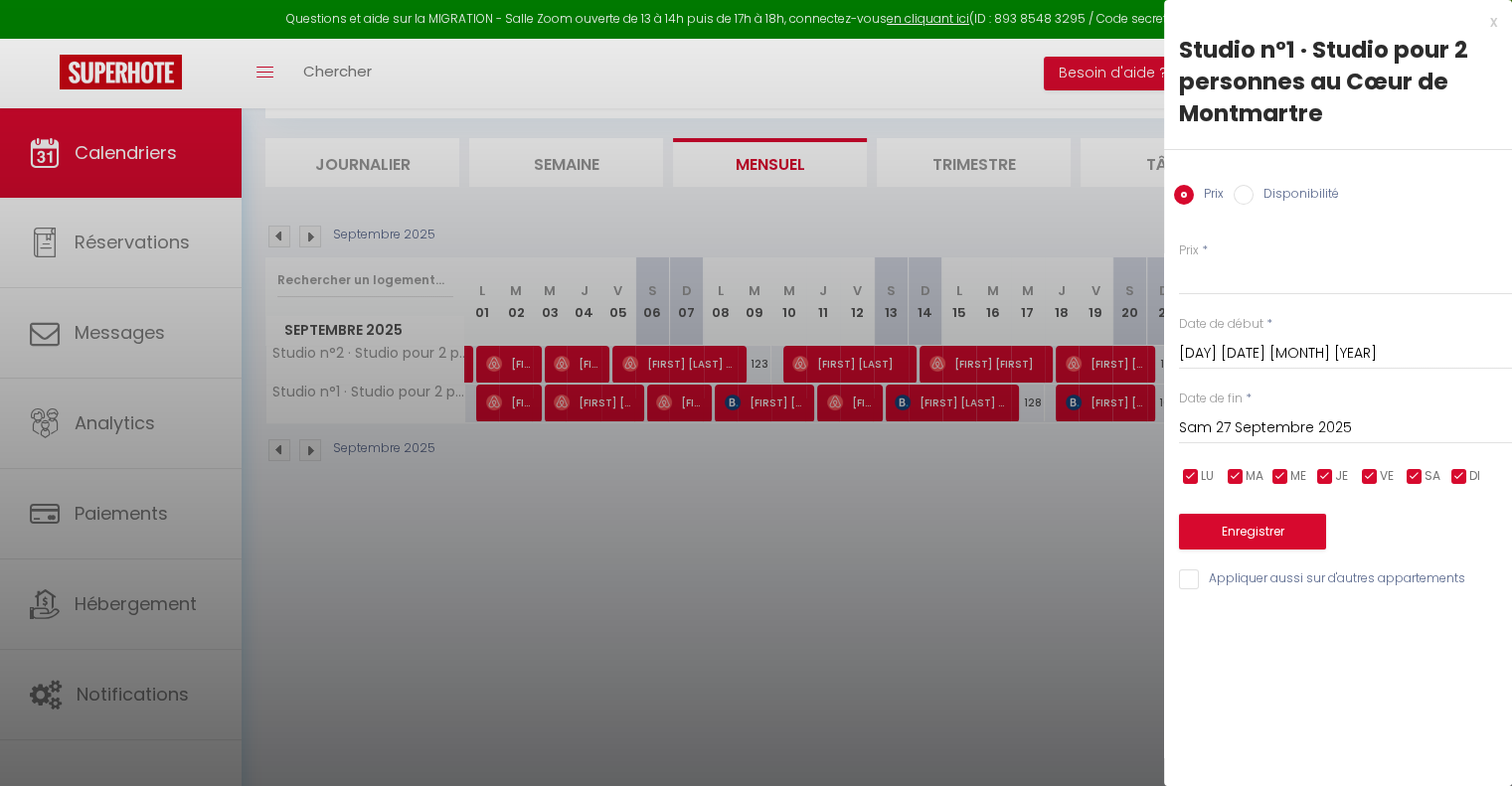 click on "x" at bounding box center [1330, 22] 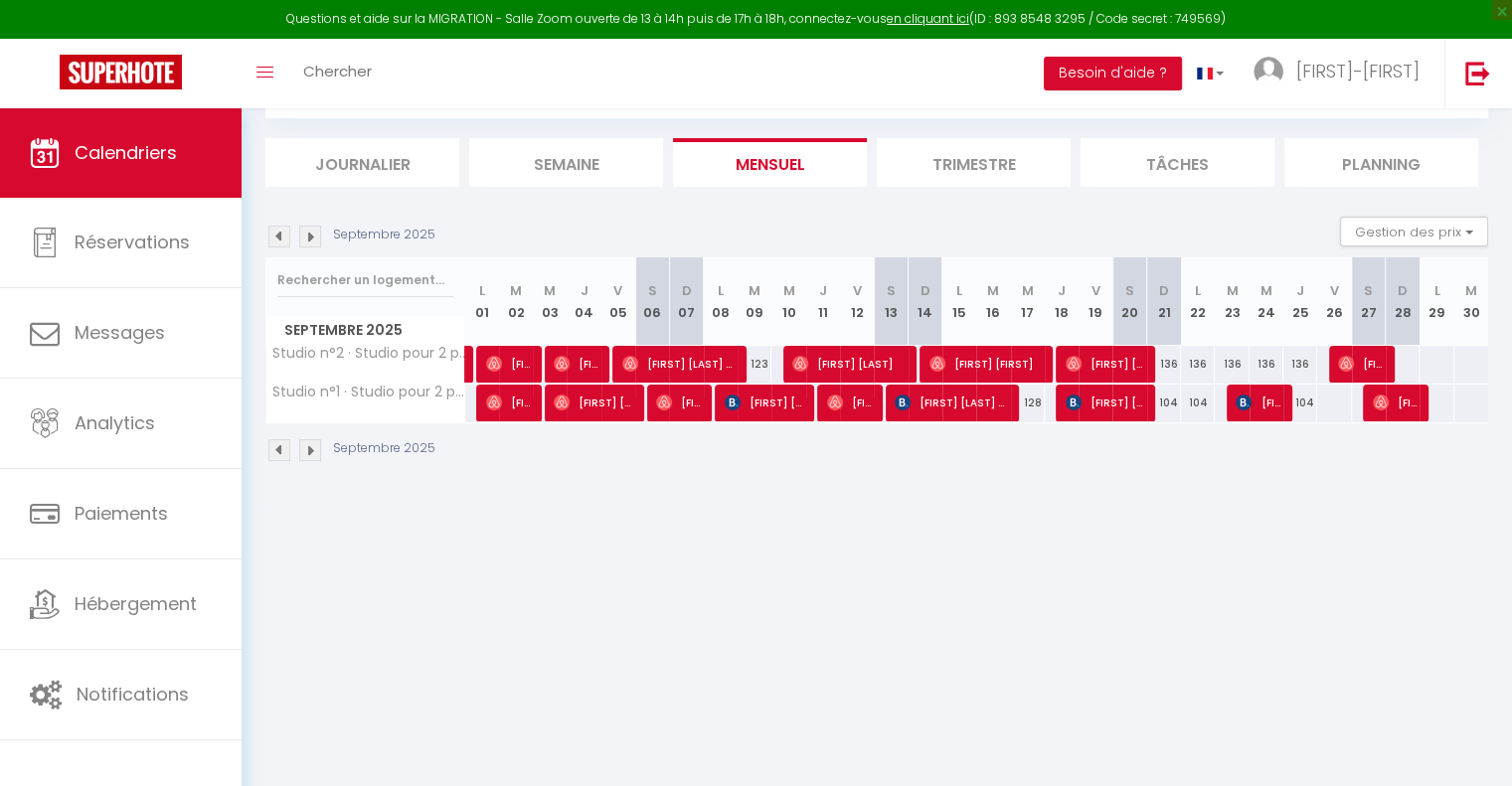 click on "Trimestre" at bounding box center (973, 162) 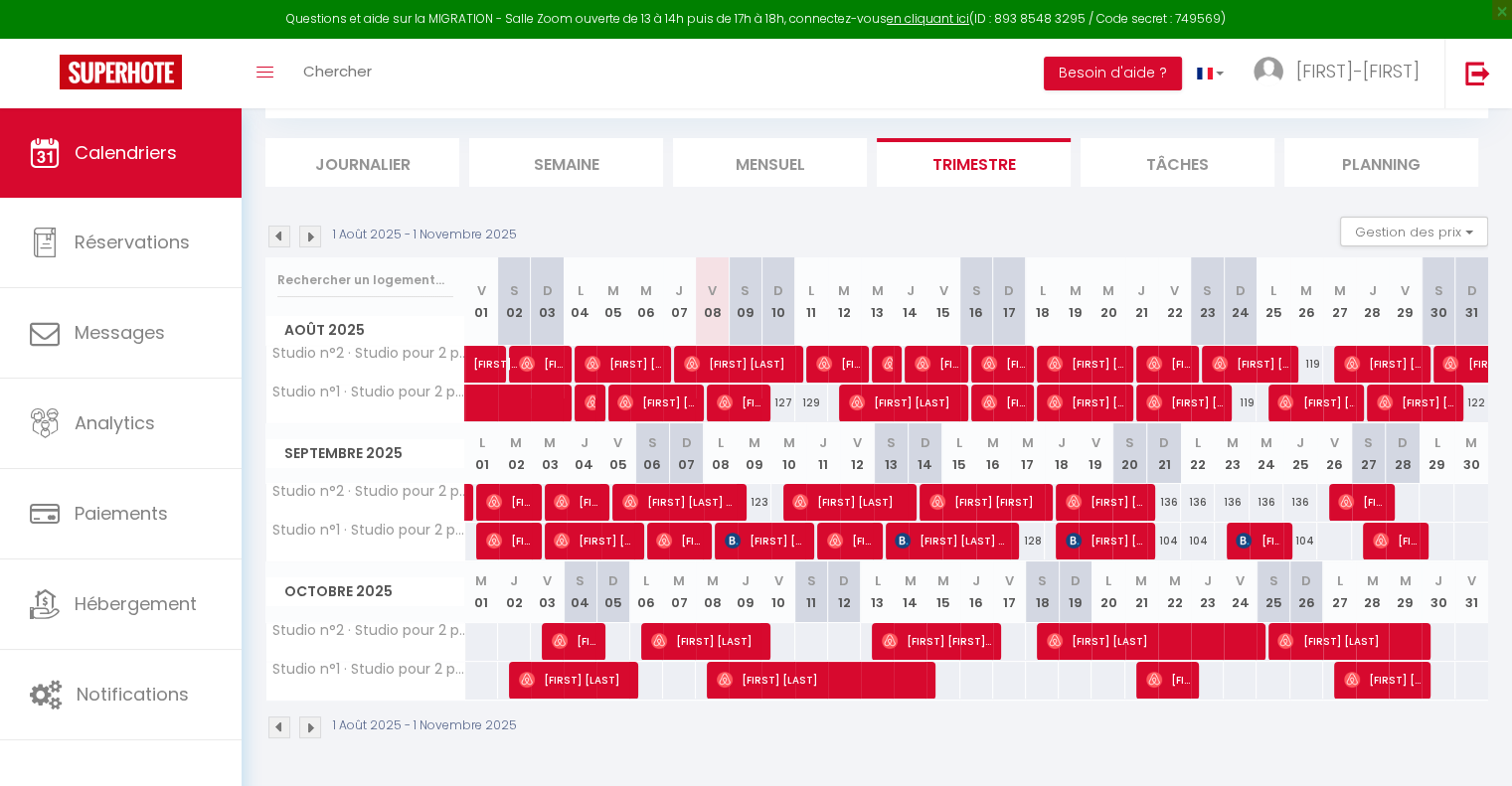 click on "Tâches" at bounding box center (1177, 162) 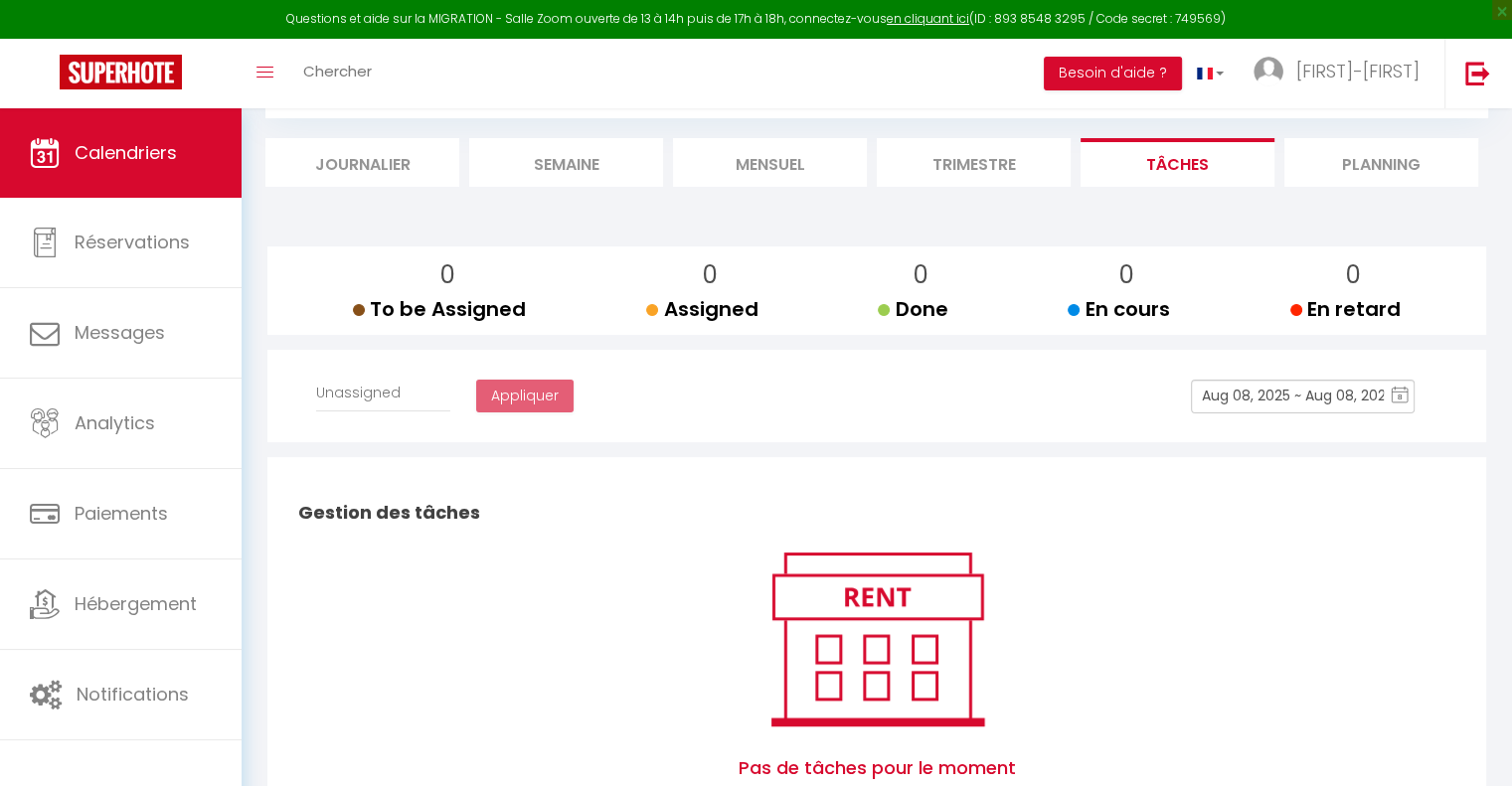 select 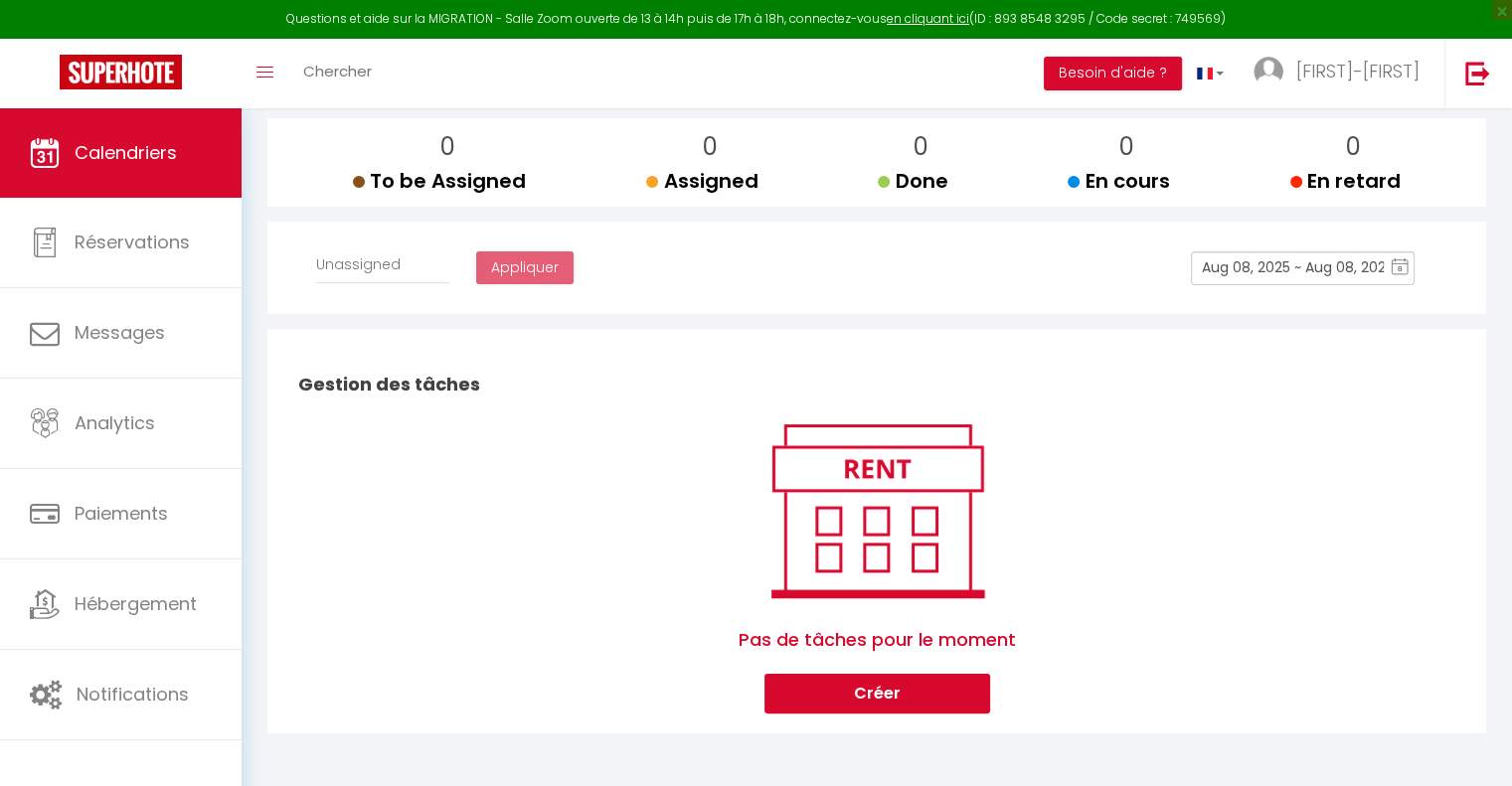 scroll, scrollTop: 0, scrollLeft: 0, axis: both 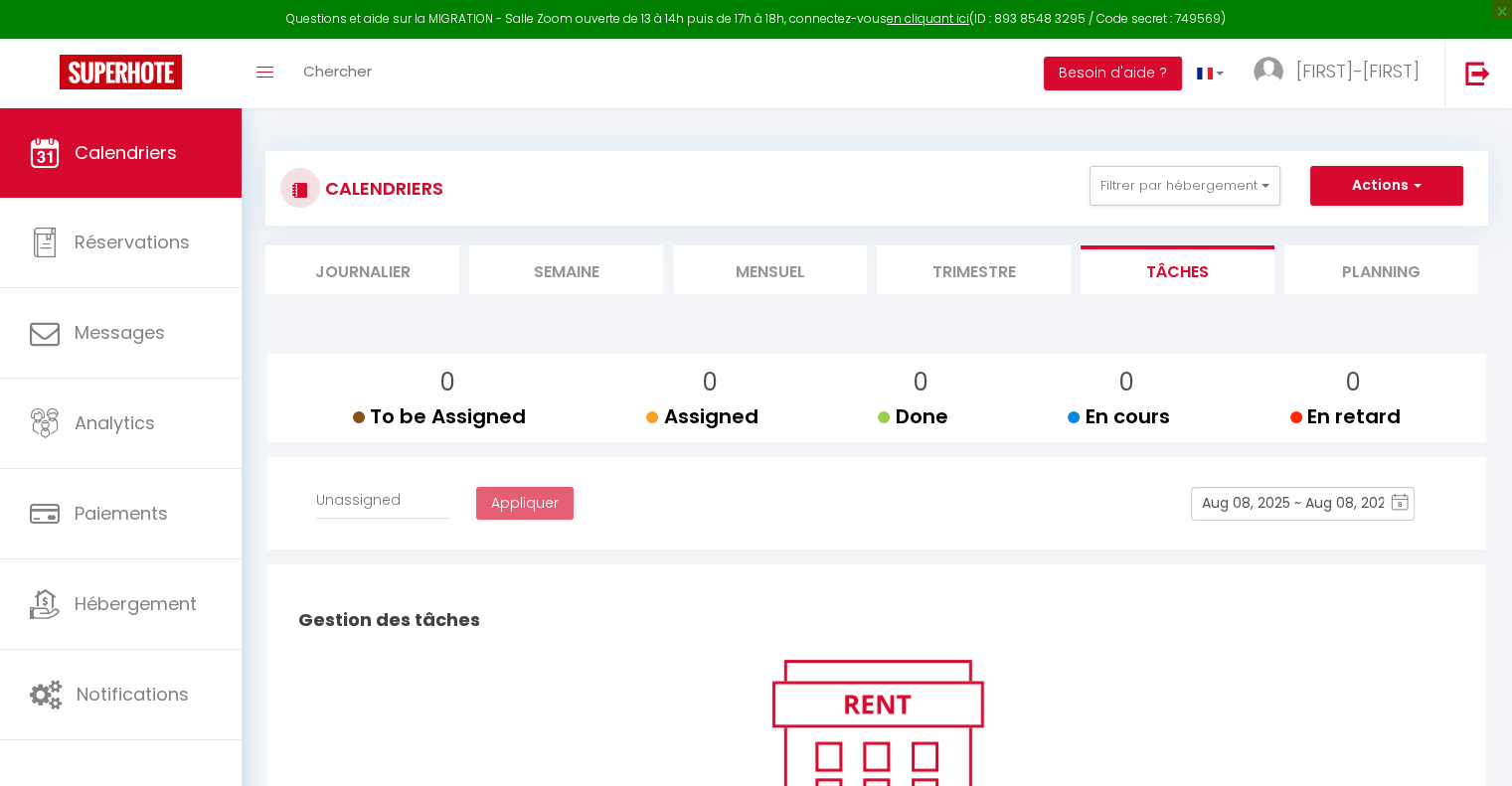 click on "Planning" at bounding box center (1381, 269) 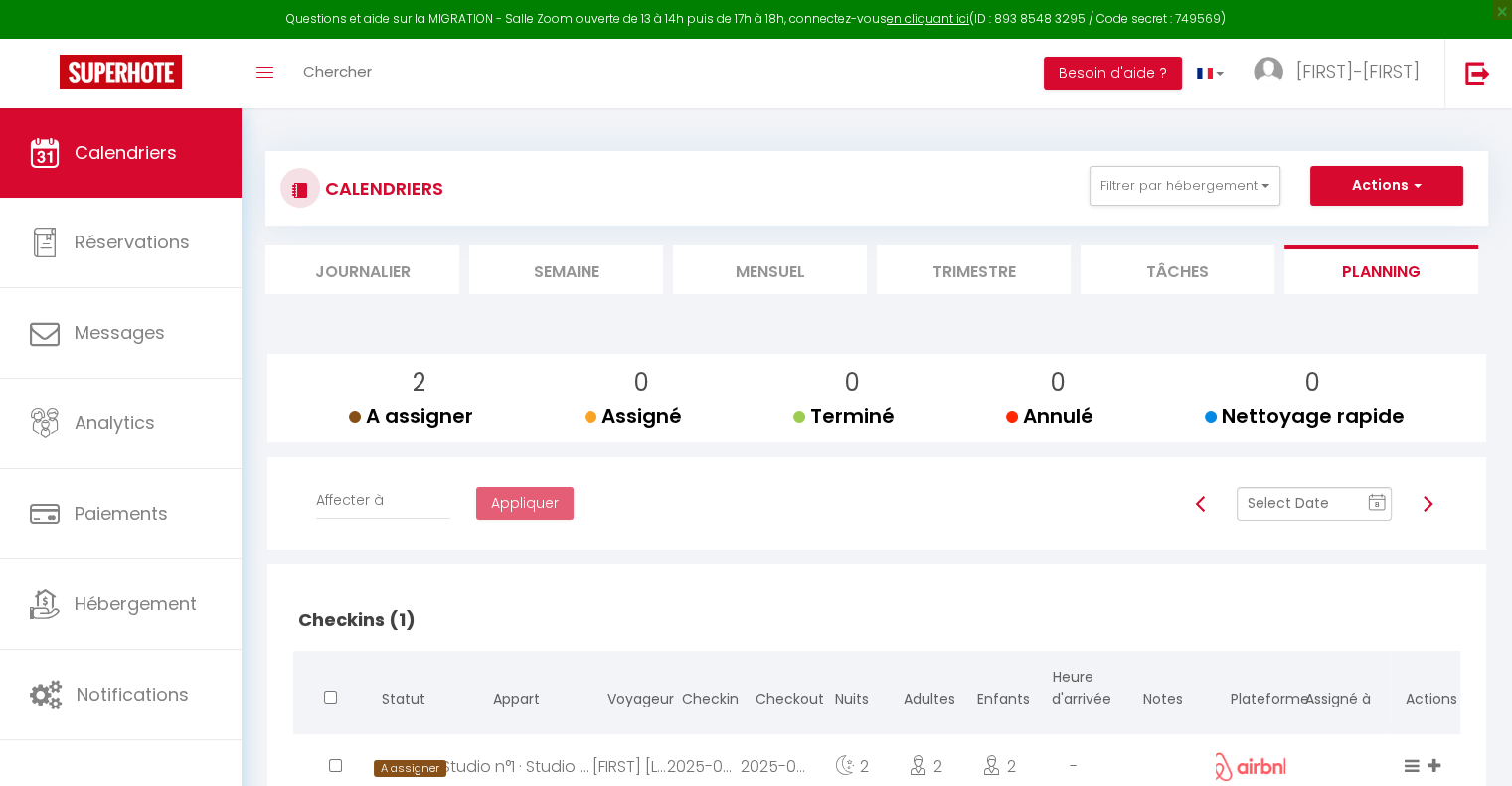 click on "Mensuel" at bounding box center (769, 269) 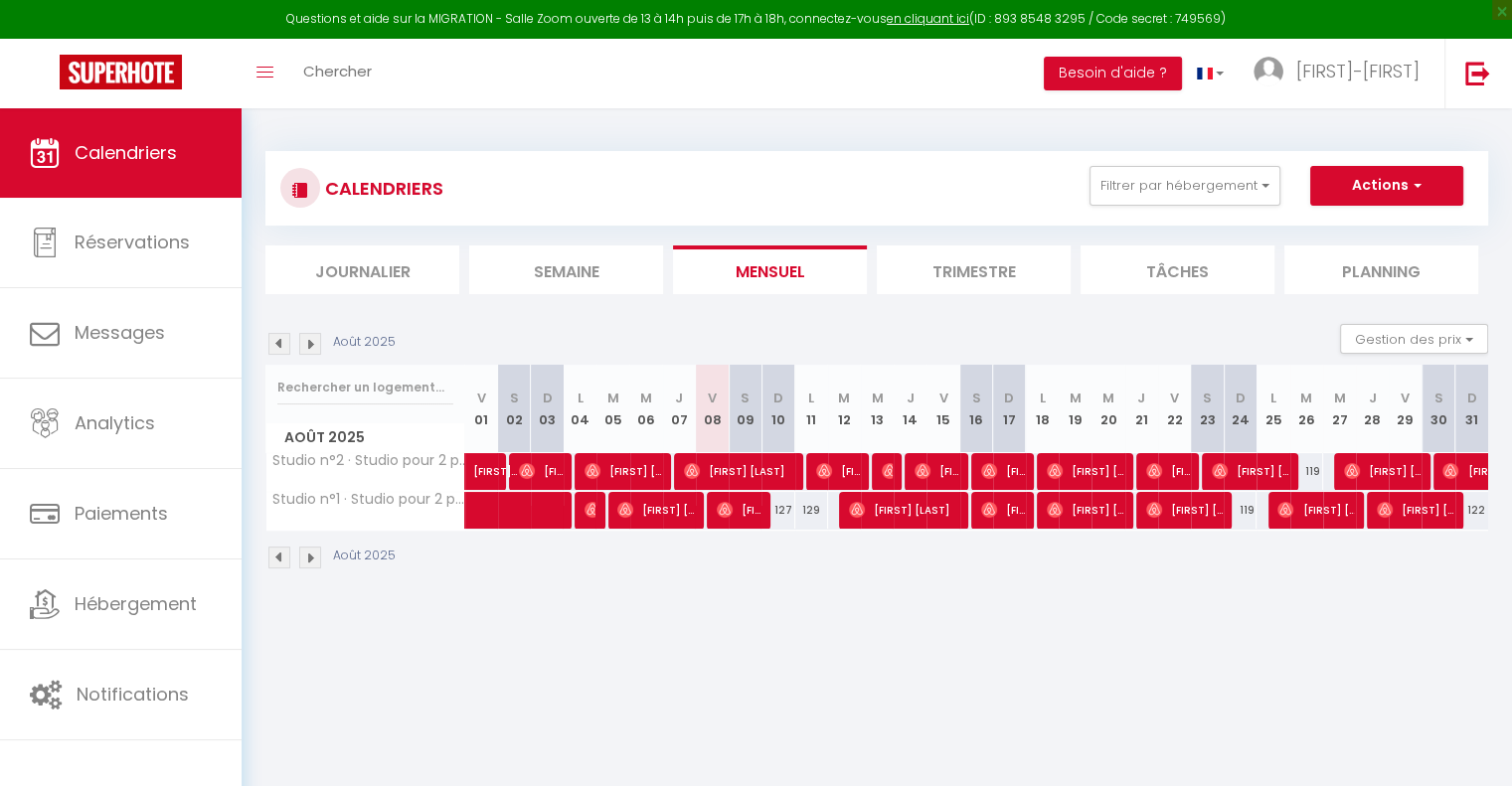 click on "Questions et aide sur la MIGRATION - Salle Zoom ouverte de 13 à 14h puis de 17h à 18h, connectez-vous  en cliquant ici  (ID : 893 8548 3295 / Code secret : 749569)" at bounding box center (756, 19) 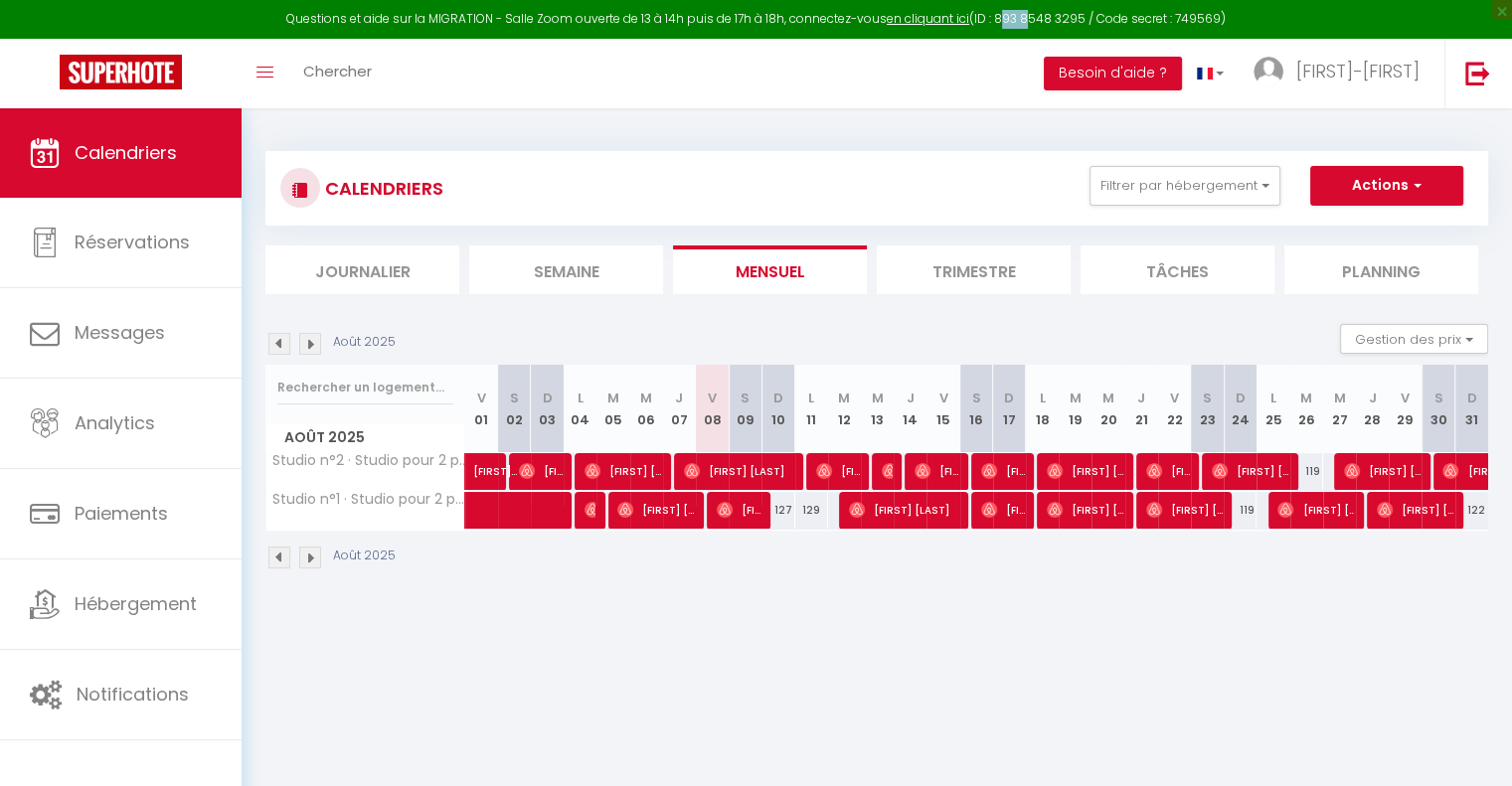 click on "Questions et aide sur la MIGRATION - Salle Zoom ouverte de 13 à 14h puis de 17h à 18h, connectez-vous  en cliquant ici  (ID : 893 8548 3295 / Code secret : 749569)" at bounding box center (756, 19) 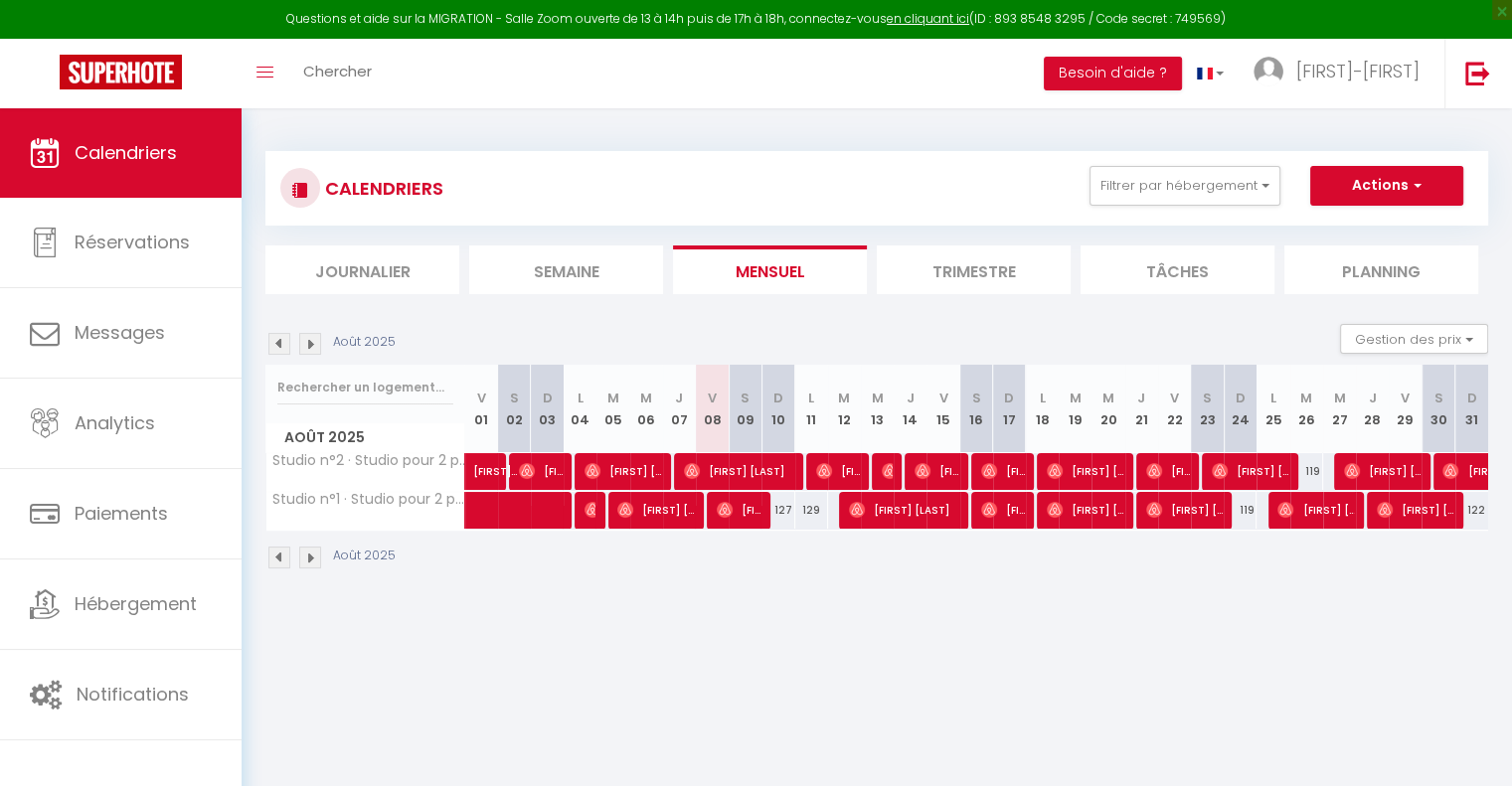 click on "Questions et aide sur la MIGRATION - Salle Zoom ouverte de 13 à 14h puis de 17h à 18h, connectez-vous  en cliquant ici  (ID : 893 8548 3295 / Code secret : 749569)" at bounding box center [756, 19] 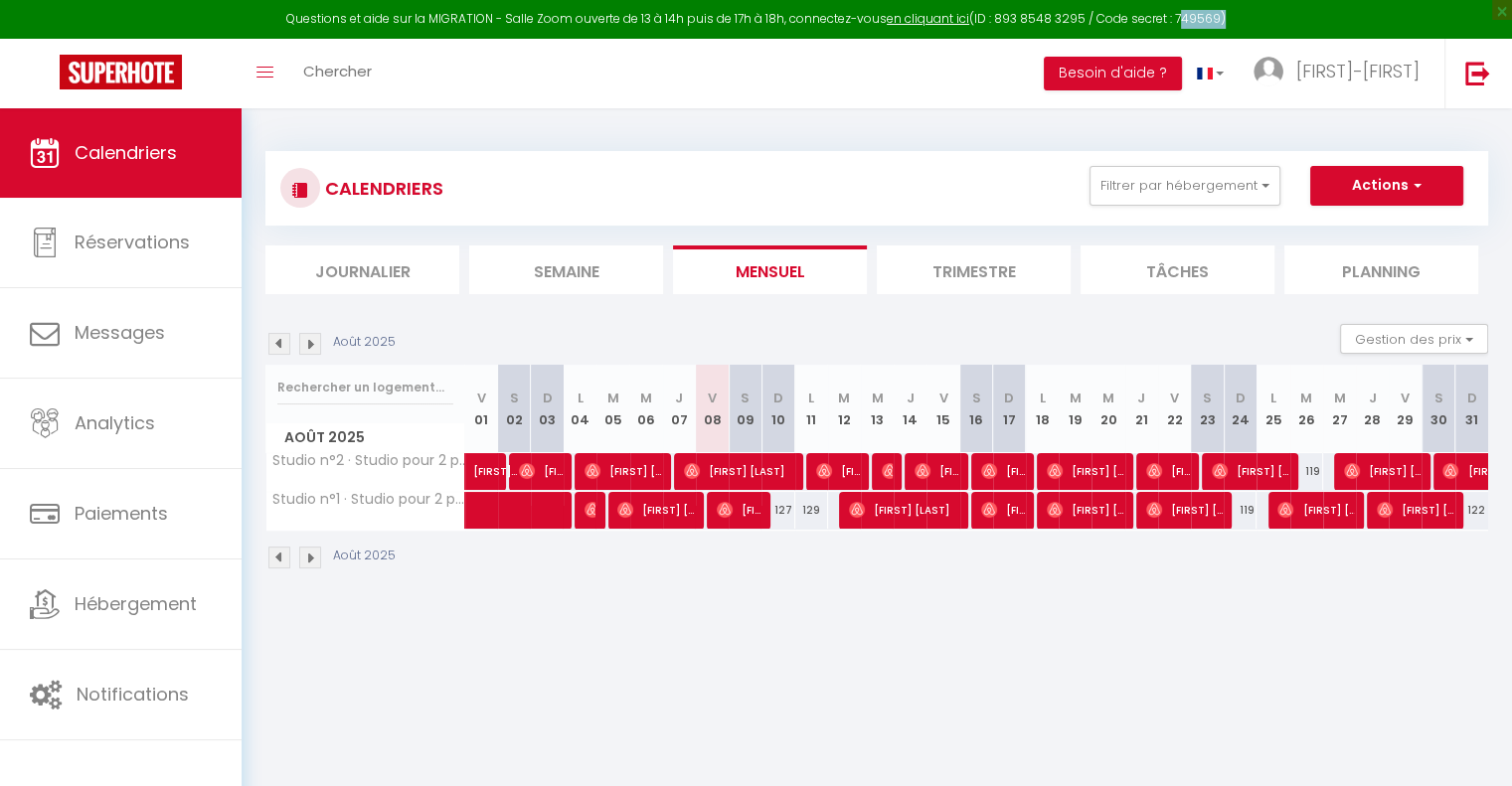 click on "Questions et aide sur la MIGRATION - Salle Zoom ouverte de 13 à 14h puis de 17h à 18h, connectez-vous  en cliquant ici  (ID : 893 8548 3295 / Code secret : 749569)" at bounding box center (756, 19) 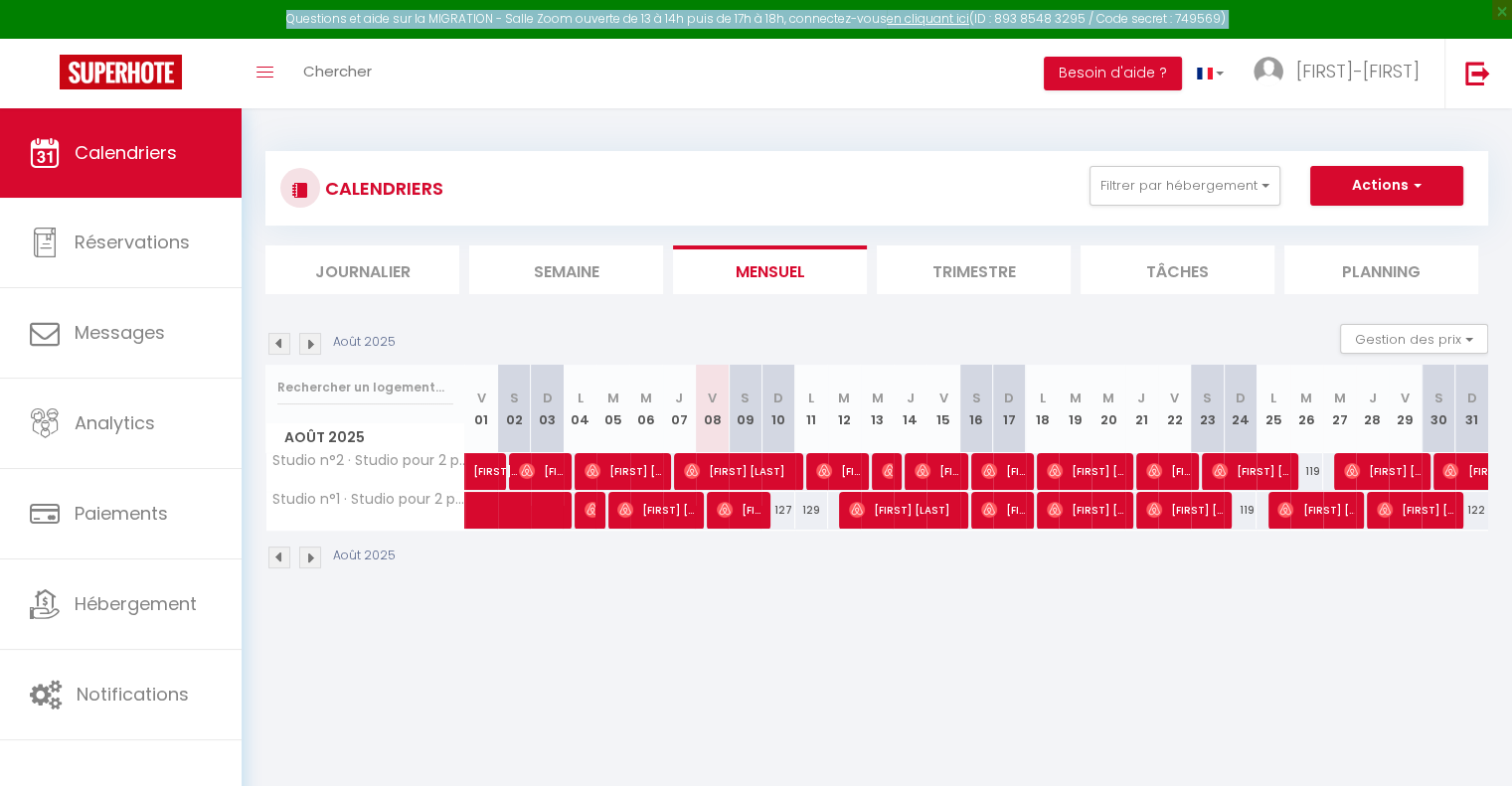 click on "Questions et aide sur la MIGRATION - Salle Zoom ouverte de 13 à 14h puis de 17h à 18h, connectez-vous  en cliquant ici  (ID : 893 8548 3295 / Code secret : 749569)" at bounding box center [756, 19] 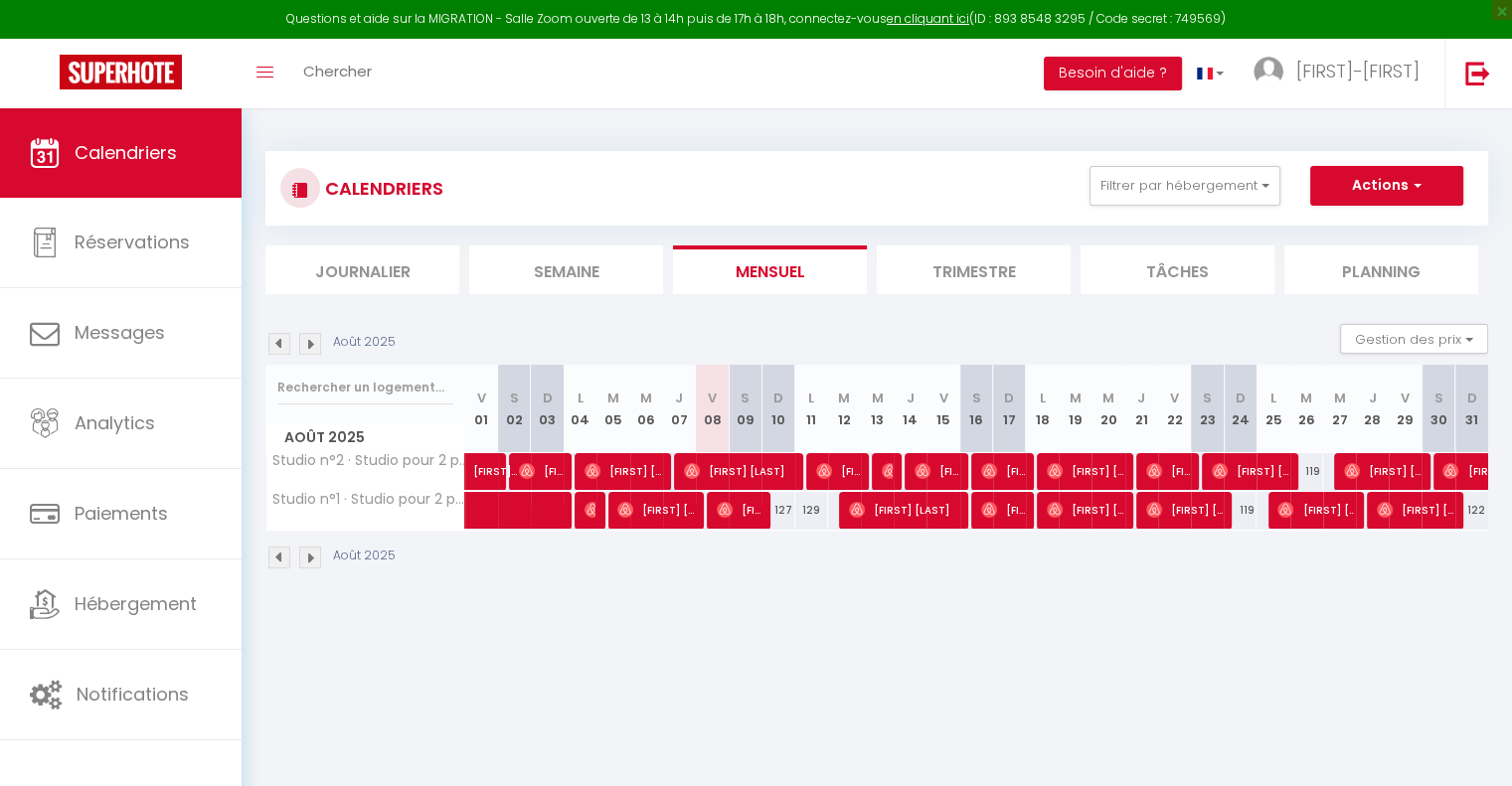 click on "Questions et aide sur la MIGRATION - Salle Zoom ouverte de 13 à 14h puis de 17h à 18h, connectez-vous  en cliquant ici  (ID : 893 8548 3295 / Code secret : 749569)" at bounding box center (756, 19) 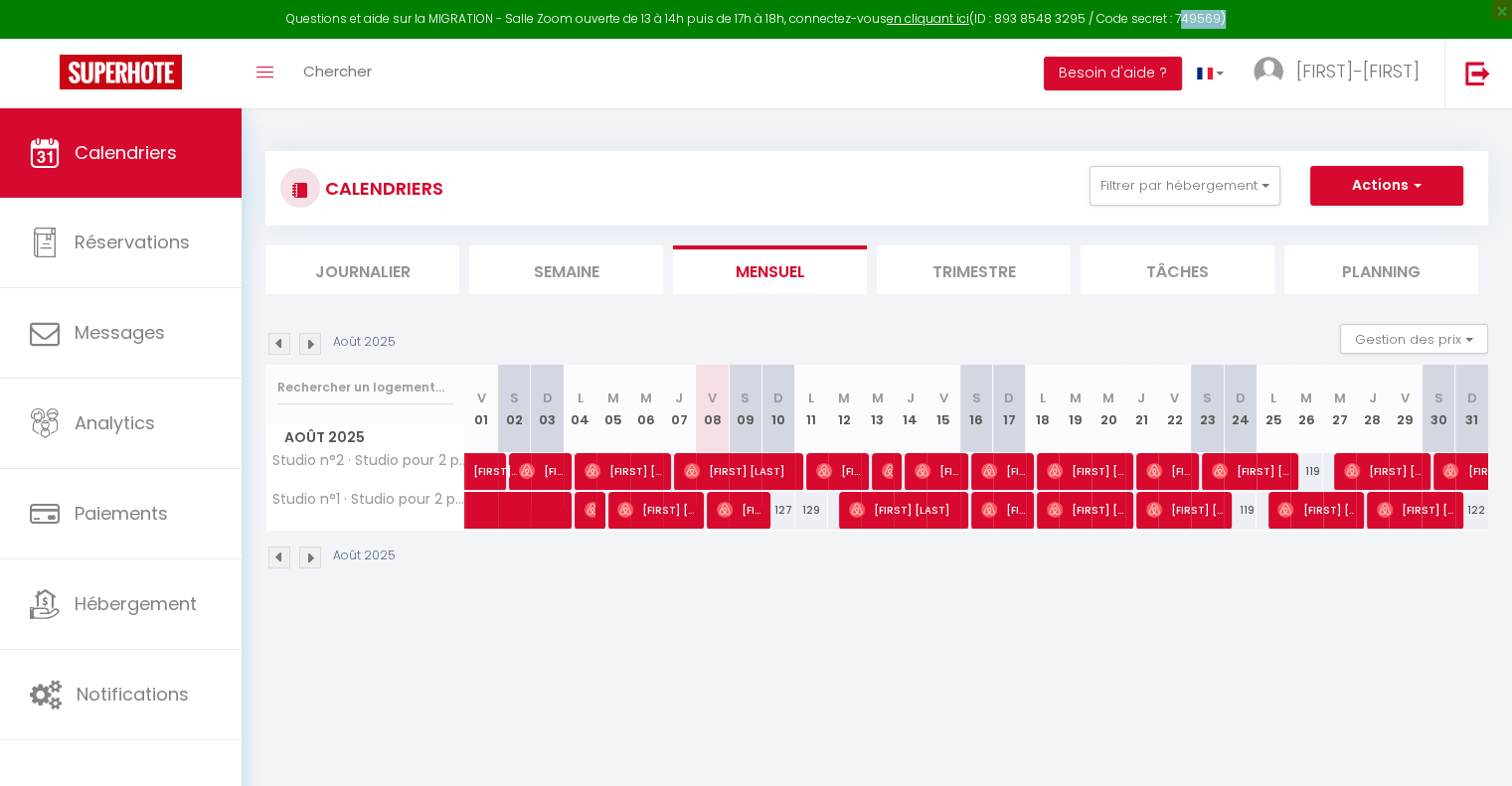 click on "Questions et aide sur la MIGRATION - Salle Zoom ouverte de 13 à 14h puis de 17h à 18h, connectez-vous  en cliquant ici  (ID : 893 8548 3295 / Code secret : 749569)" at bounding box center (756, 19) 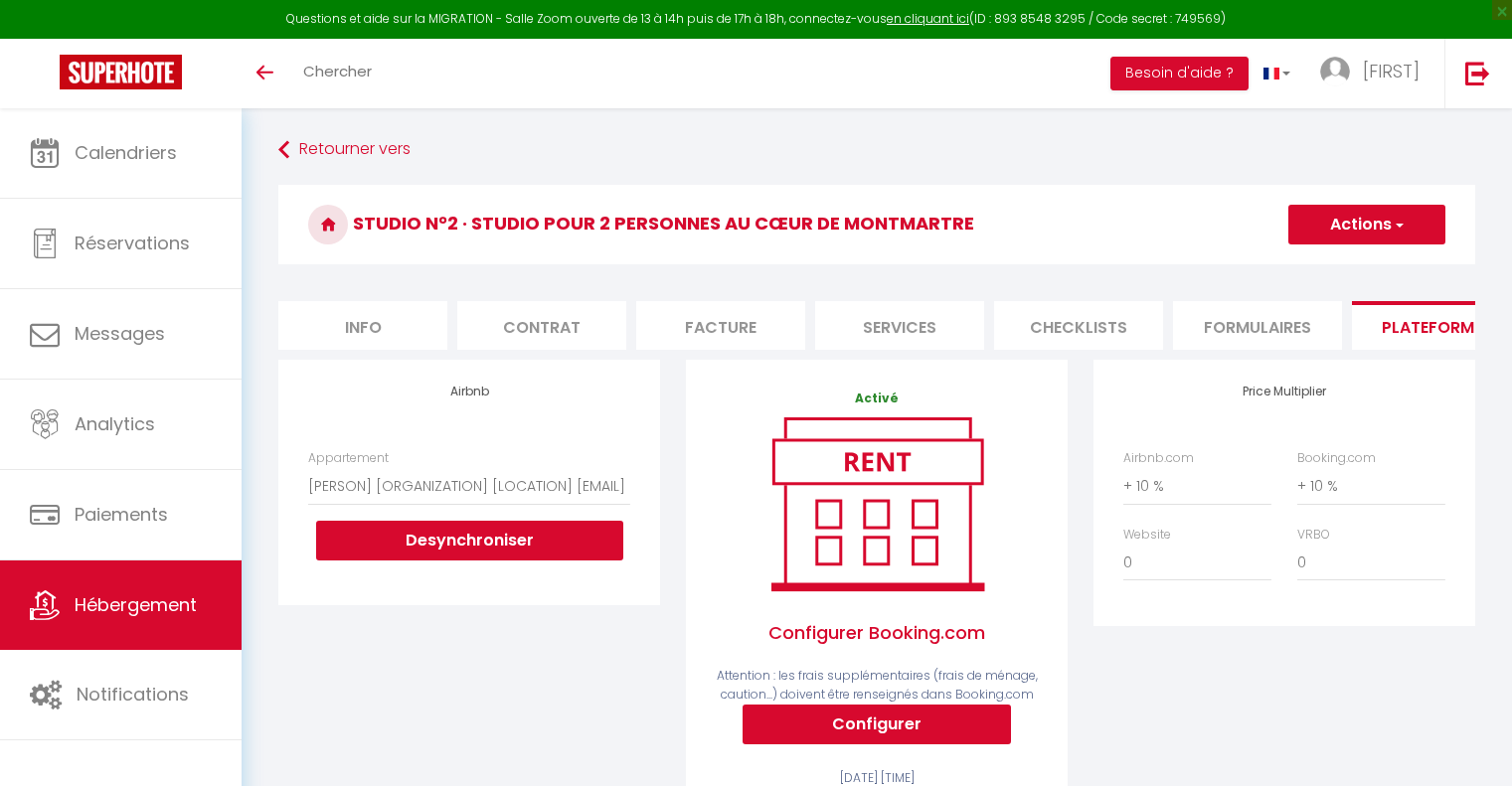 select on "5008-1277483732034506638" 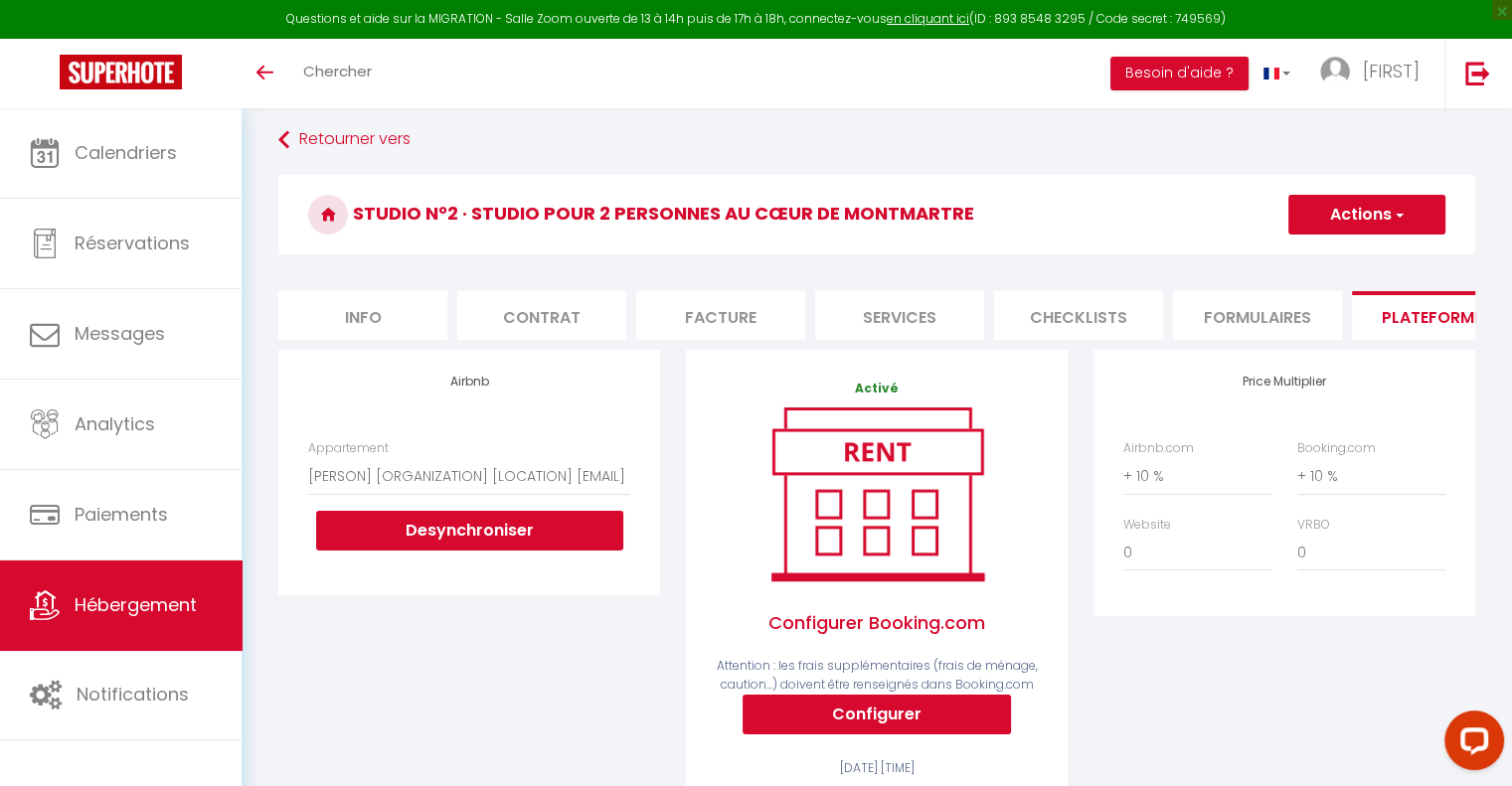 scroll, scrollTop: 0, scrollLeft: 0, axis: both 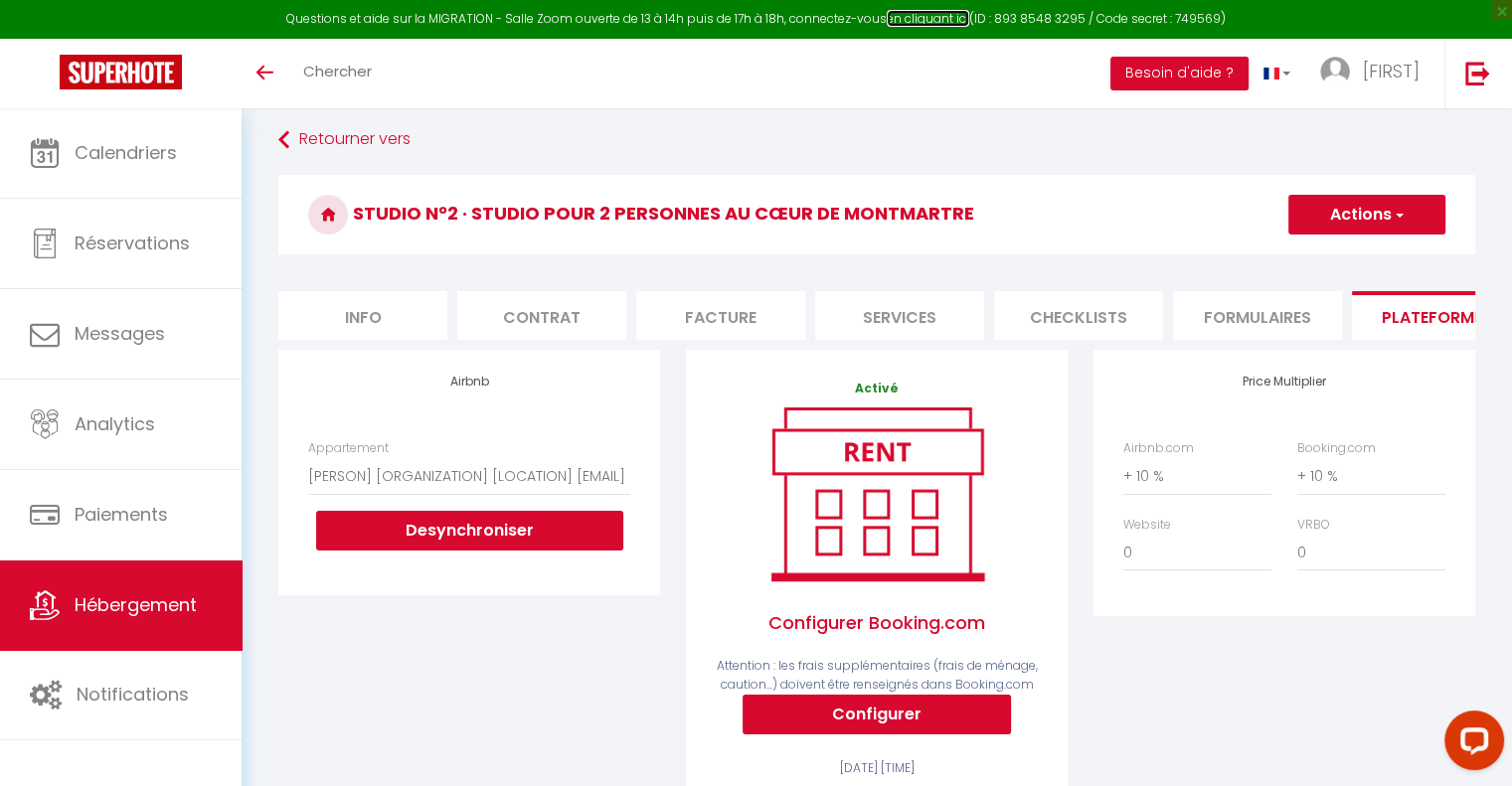 click on "en cliquant ici" at bounding box center (927, 18) 